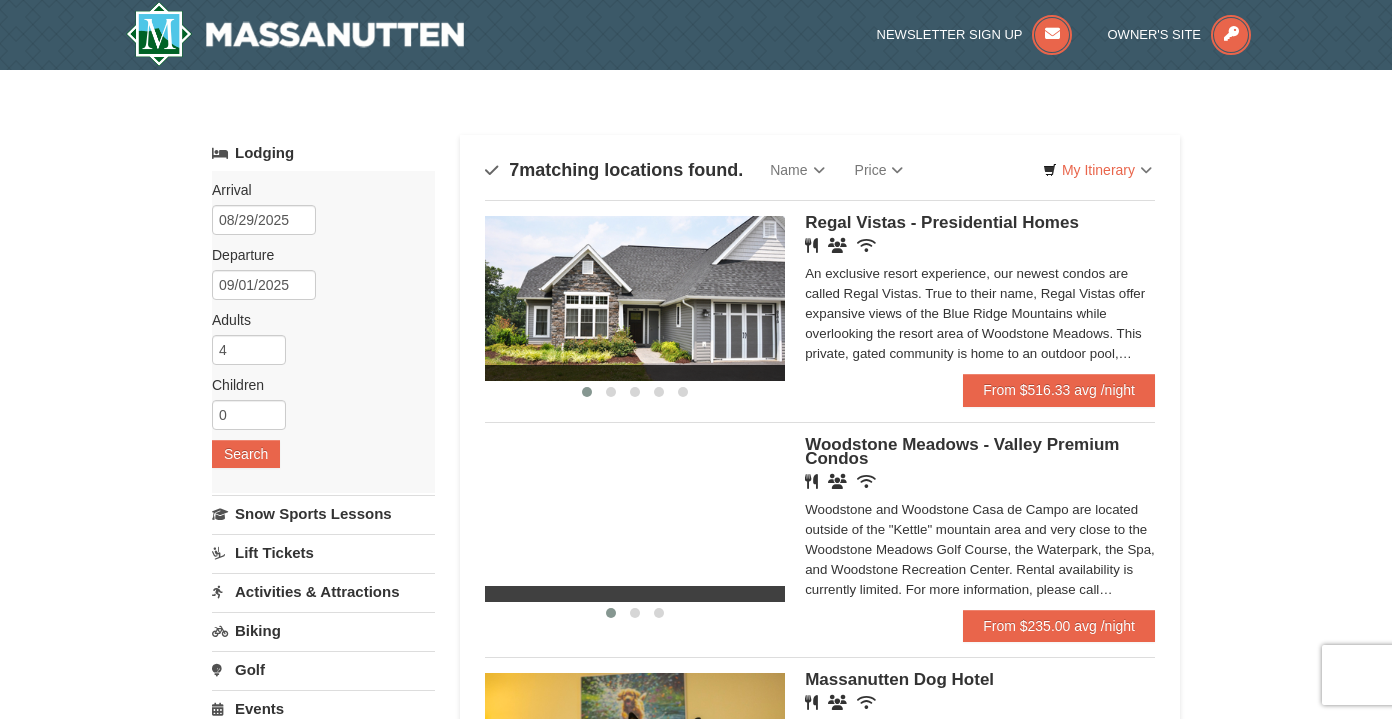 scroll, scrollTop: 0, scrollLeft: 0, axis: both 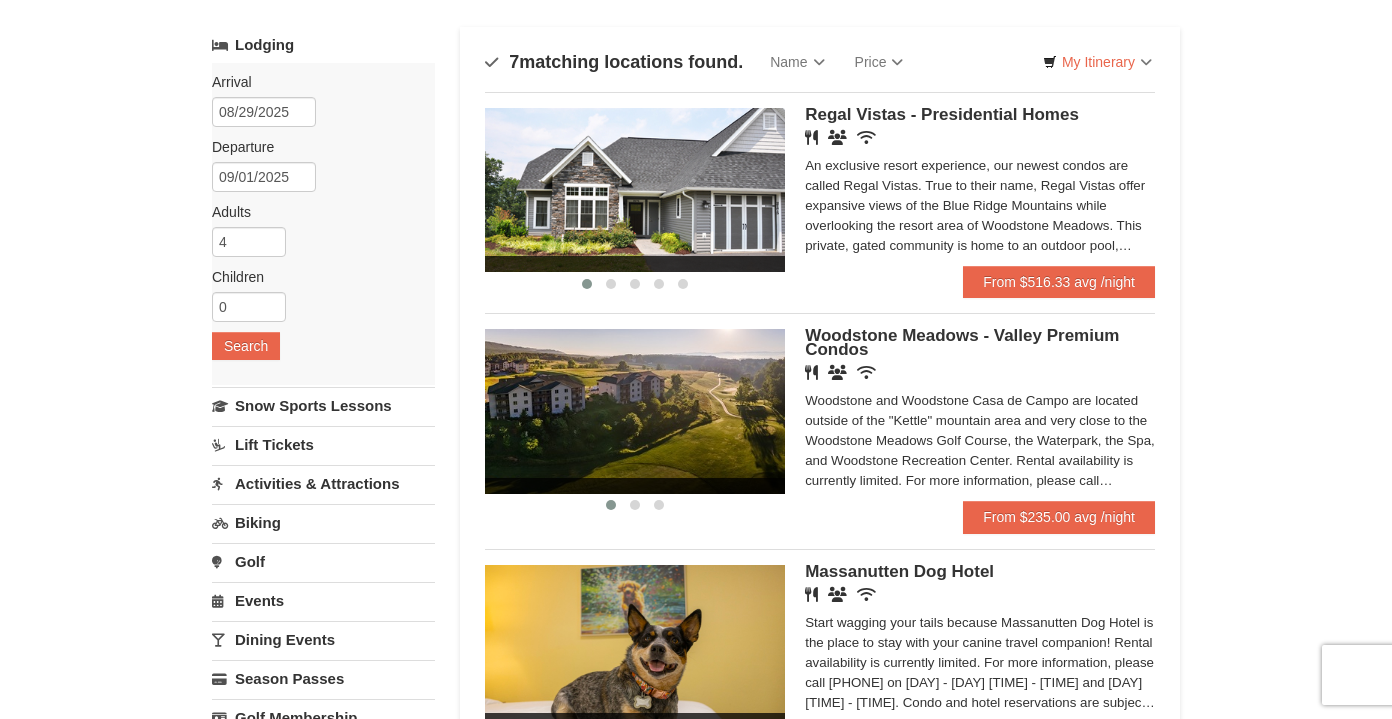 click on "Regal Vistas - Presidential Homes" at bounding box center (942, 114) 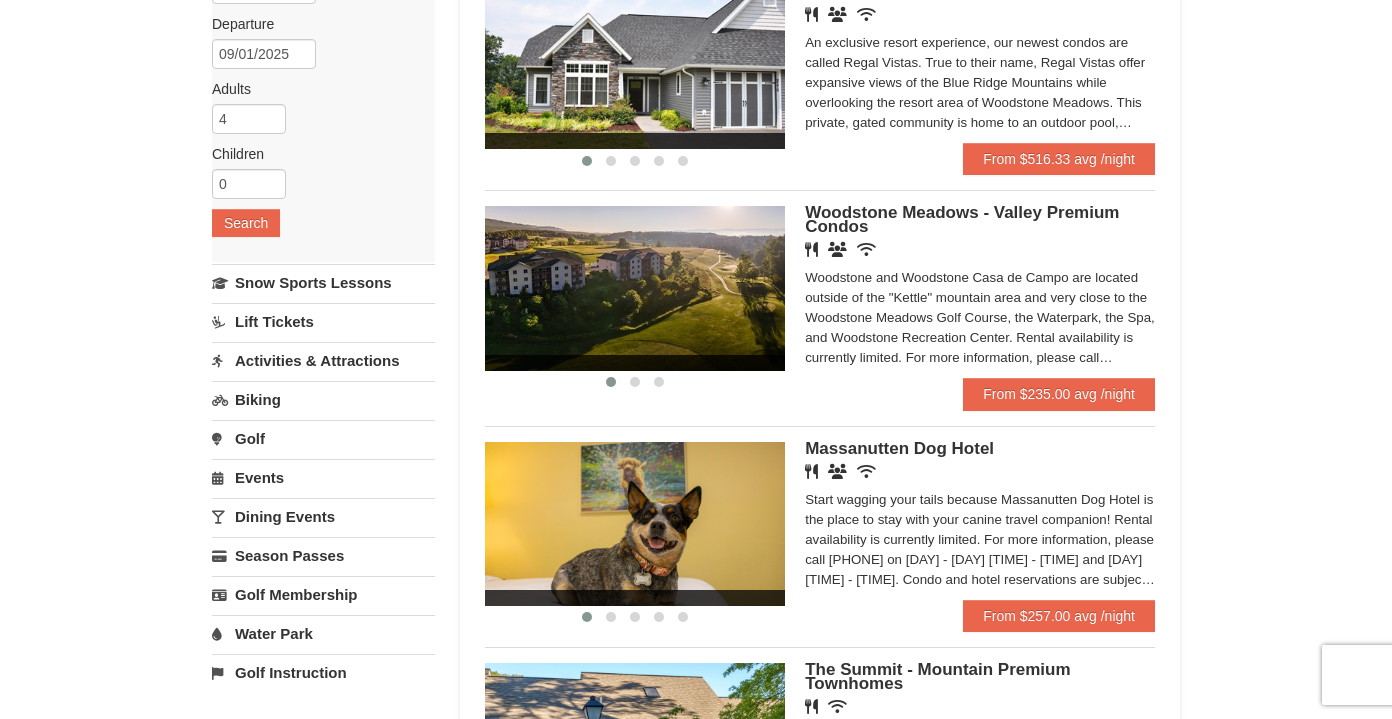 scroll, scrollTop: 234, scrollLeft: 0, axis: vertical 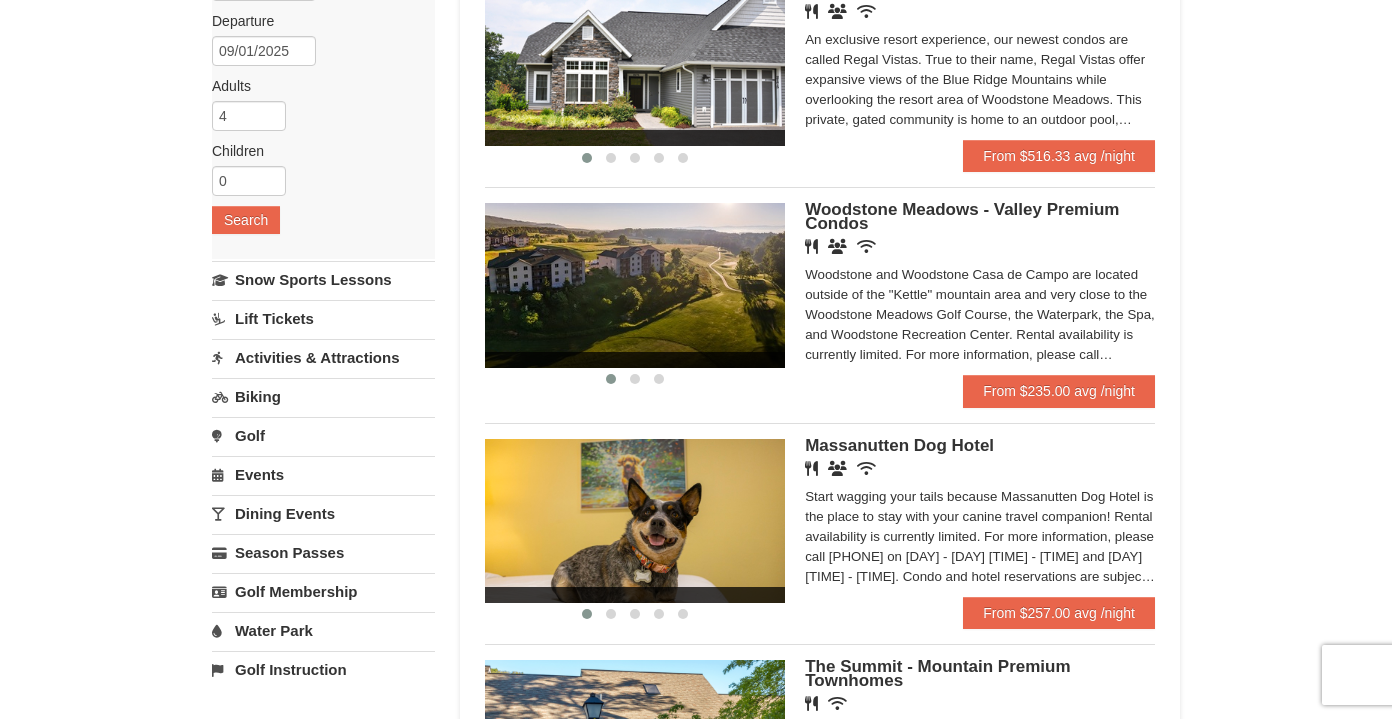 click on "Woodstone Meadows - Valley Premium Condos" at bounding box center (962, 216) 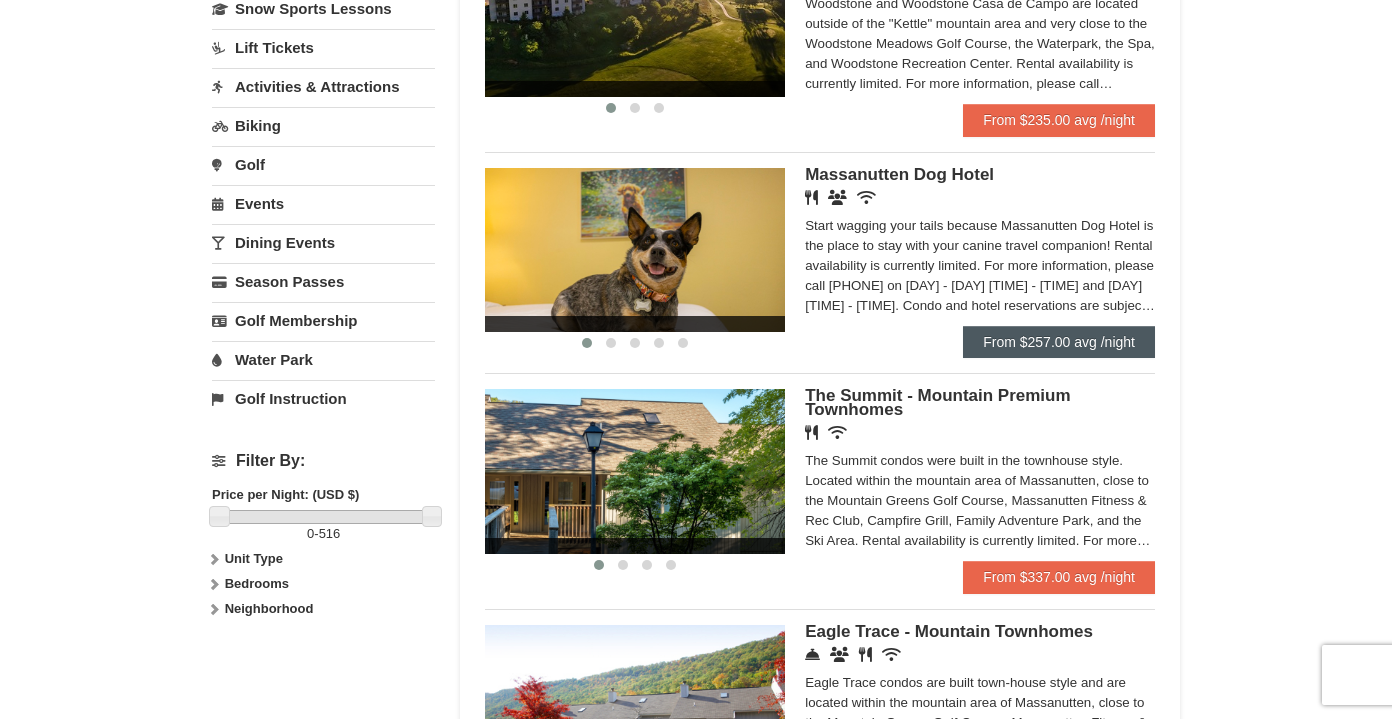 scroll, scrollTop: 511, scrollLeft: 0, axis: vertical 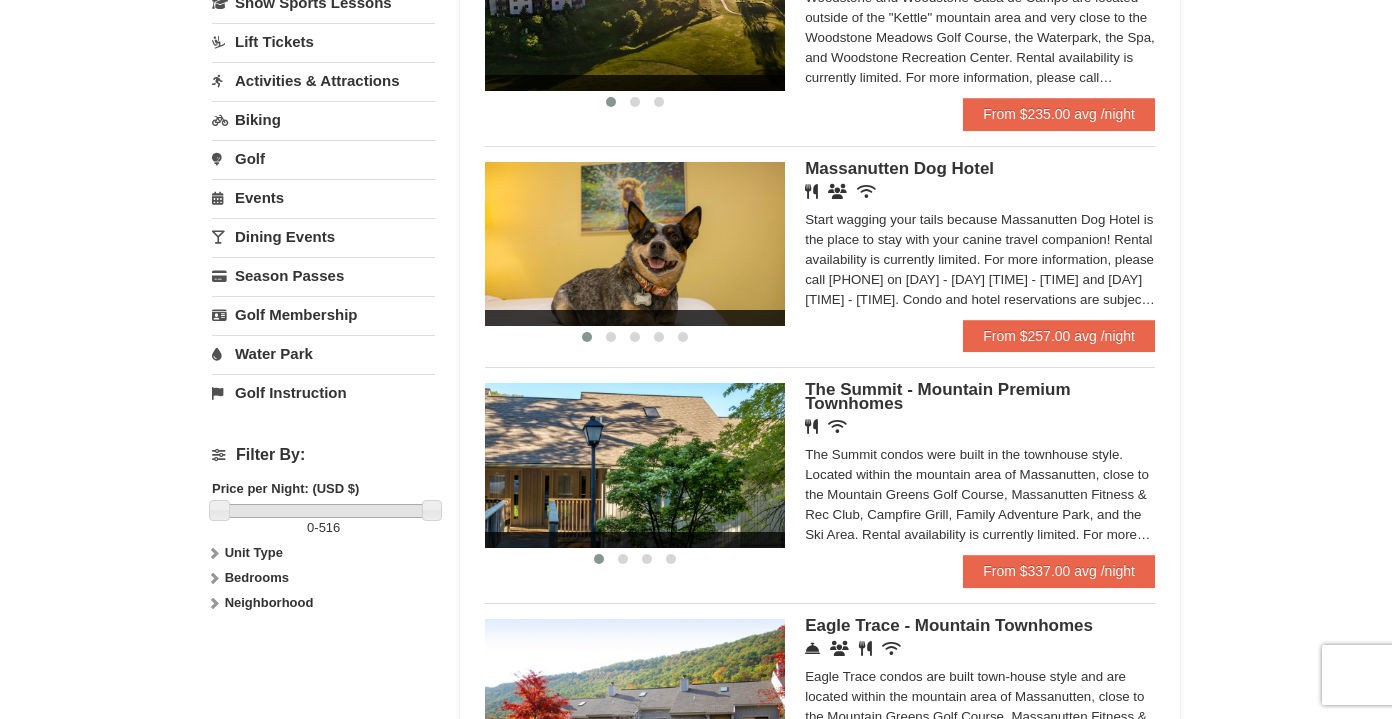 click on "The Summit - Mountain Premium Townhomes" at bounding box center [937, 396] 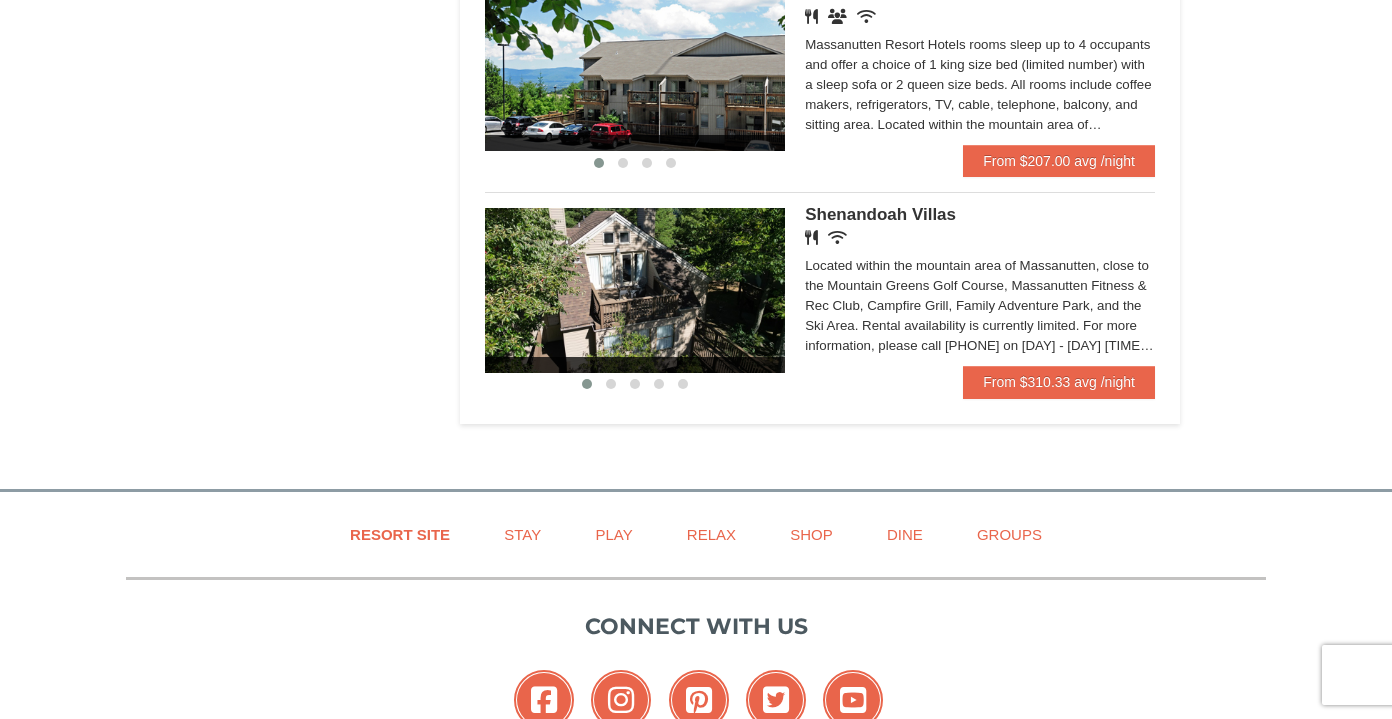 scroll, scrollTop: 1370, scrollLeft: 0, axis: vertical 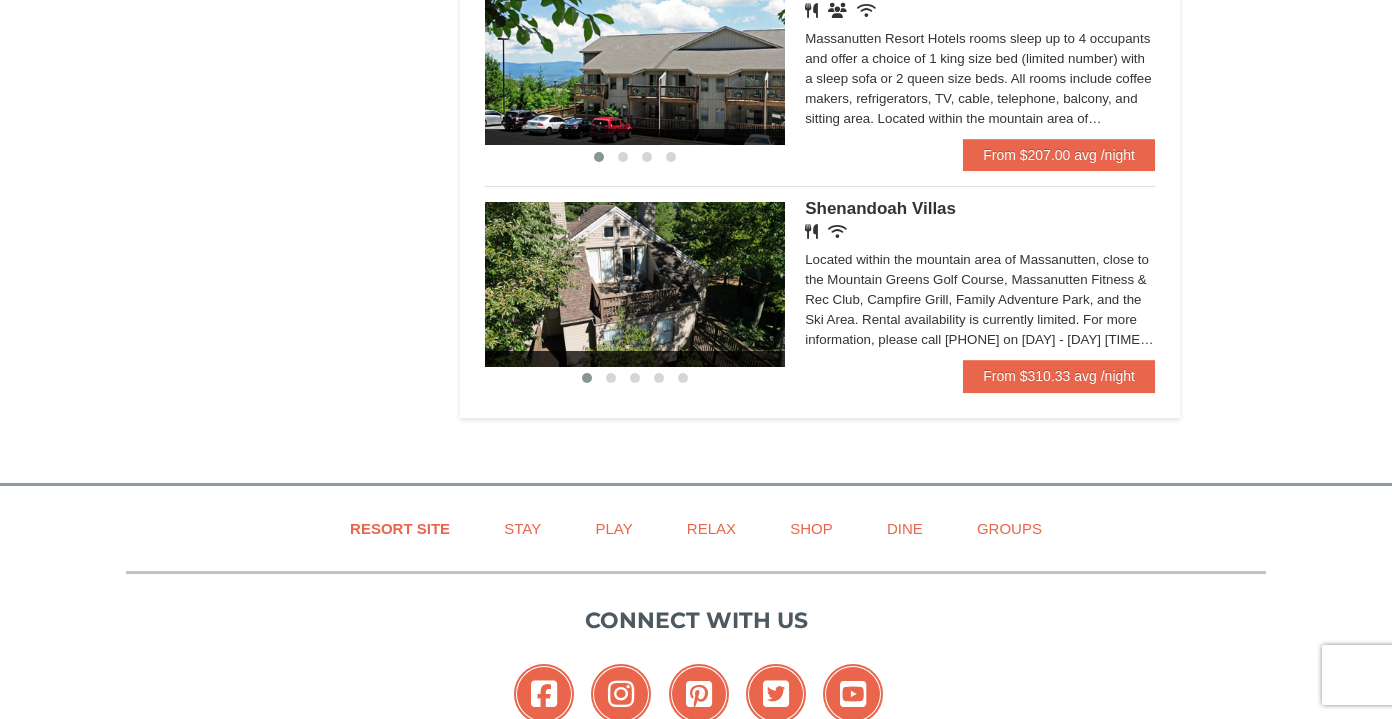 click on "Shenandoah Villas" at bounding box center [880, 208] 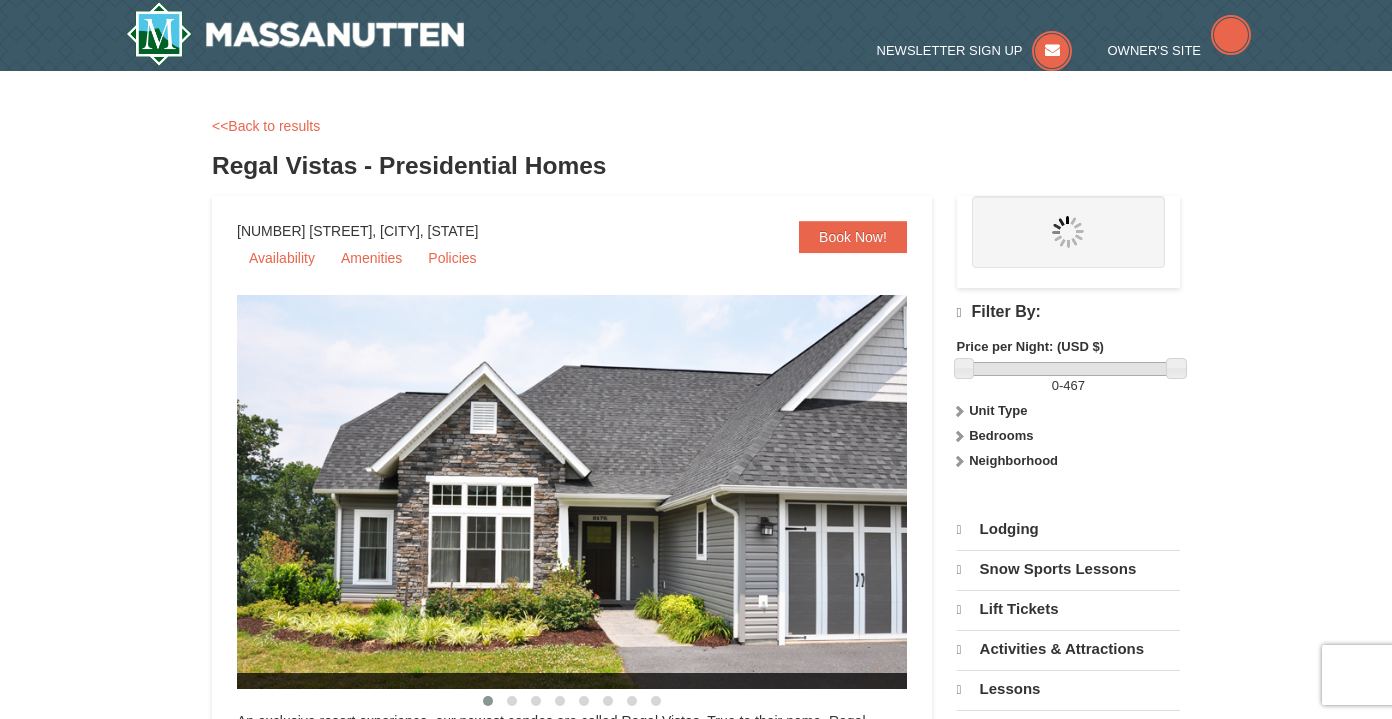 scroll, scrollTop: 0, scrollLeft: 0, axis: both 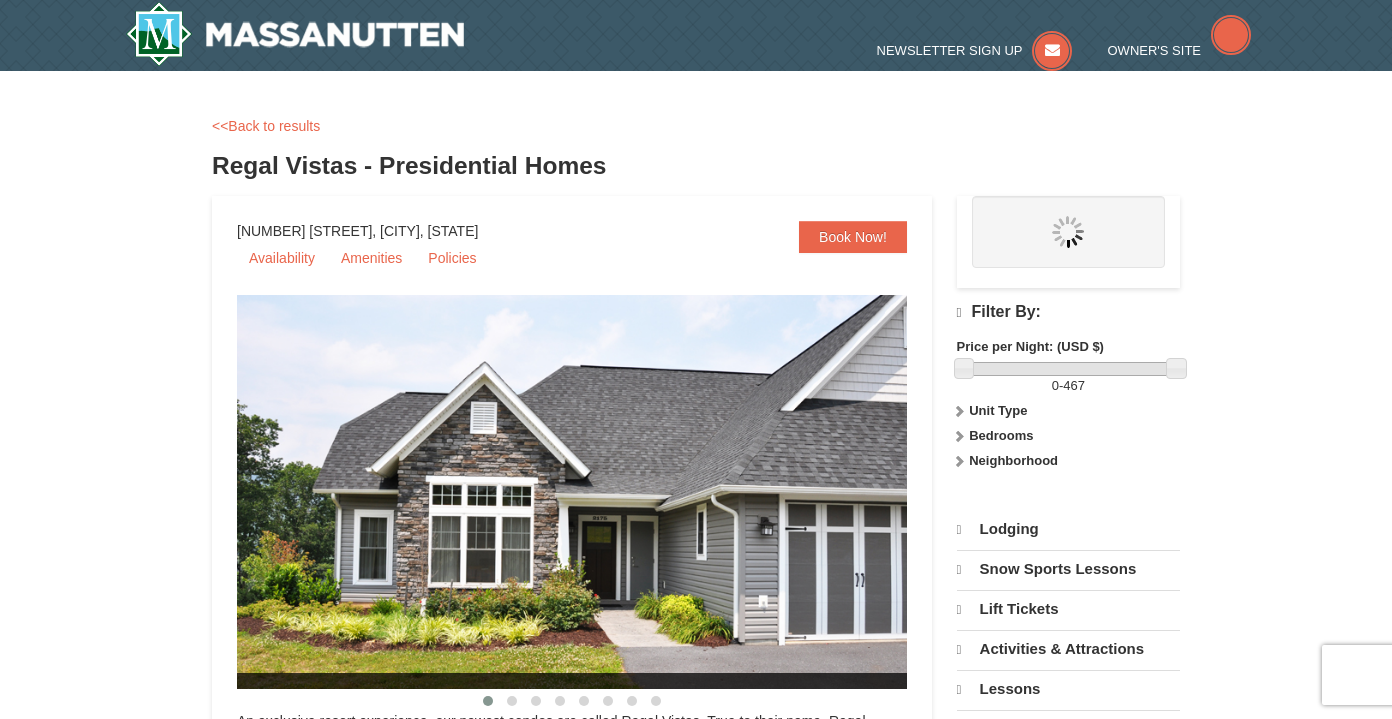 select on "8" 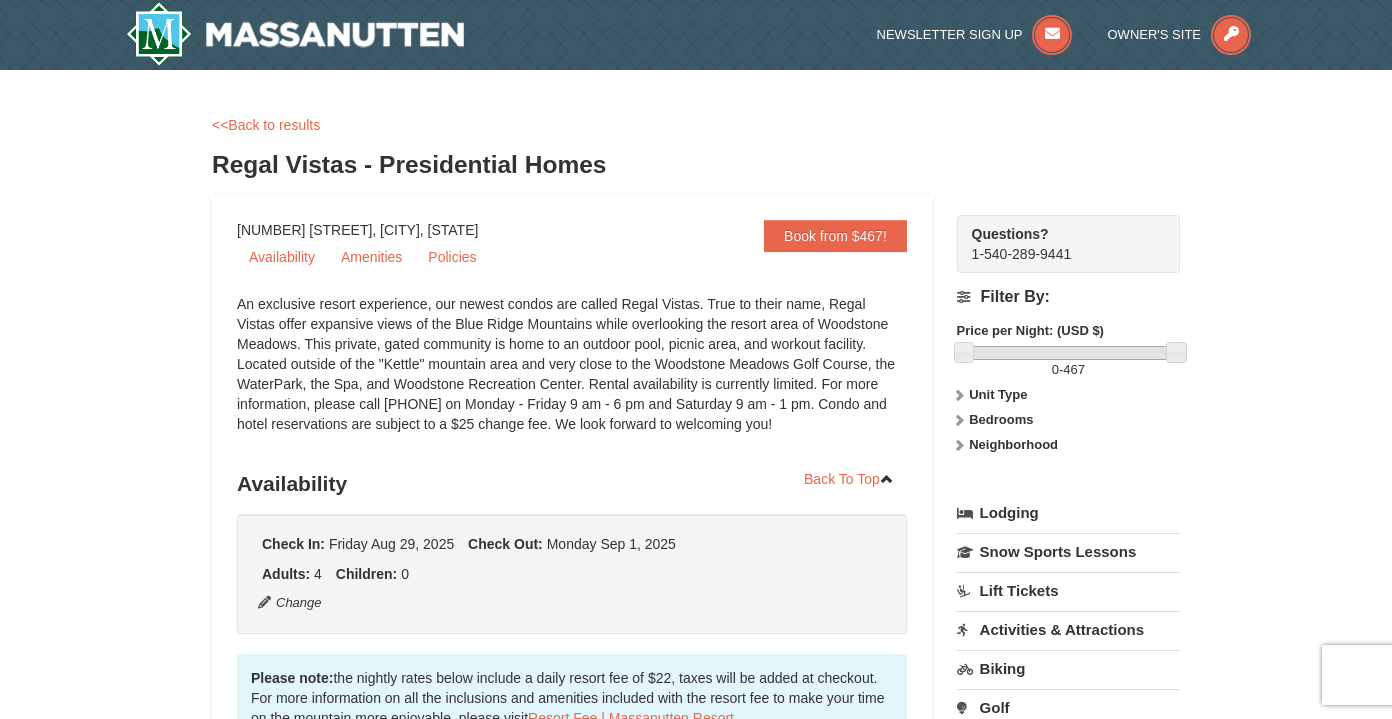 scroll, scrollTop: 0, scrollLeft: 0, axis: both 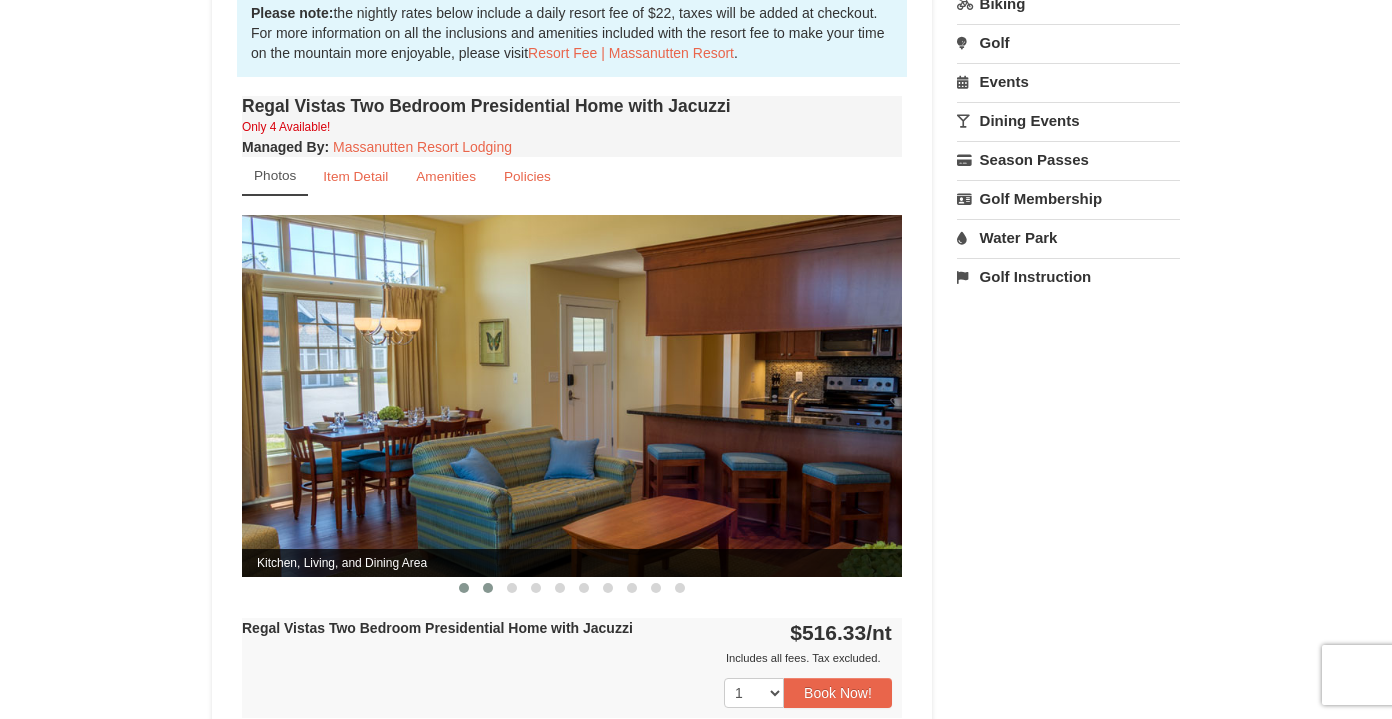 click at bounding box center (488, 588) 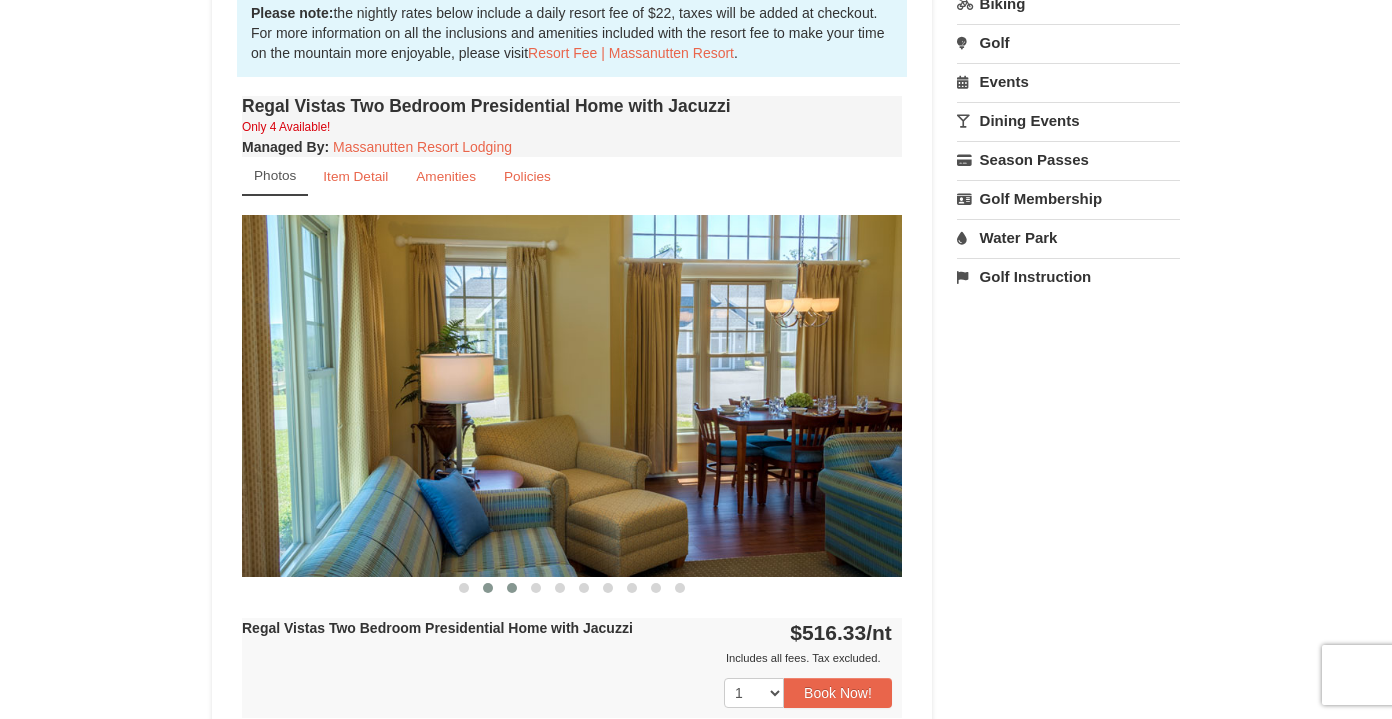 click at bounding box center (512, 588) 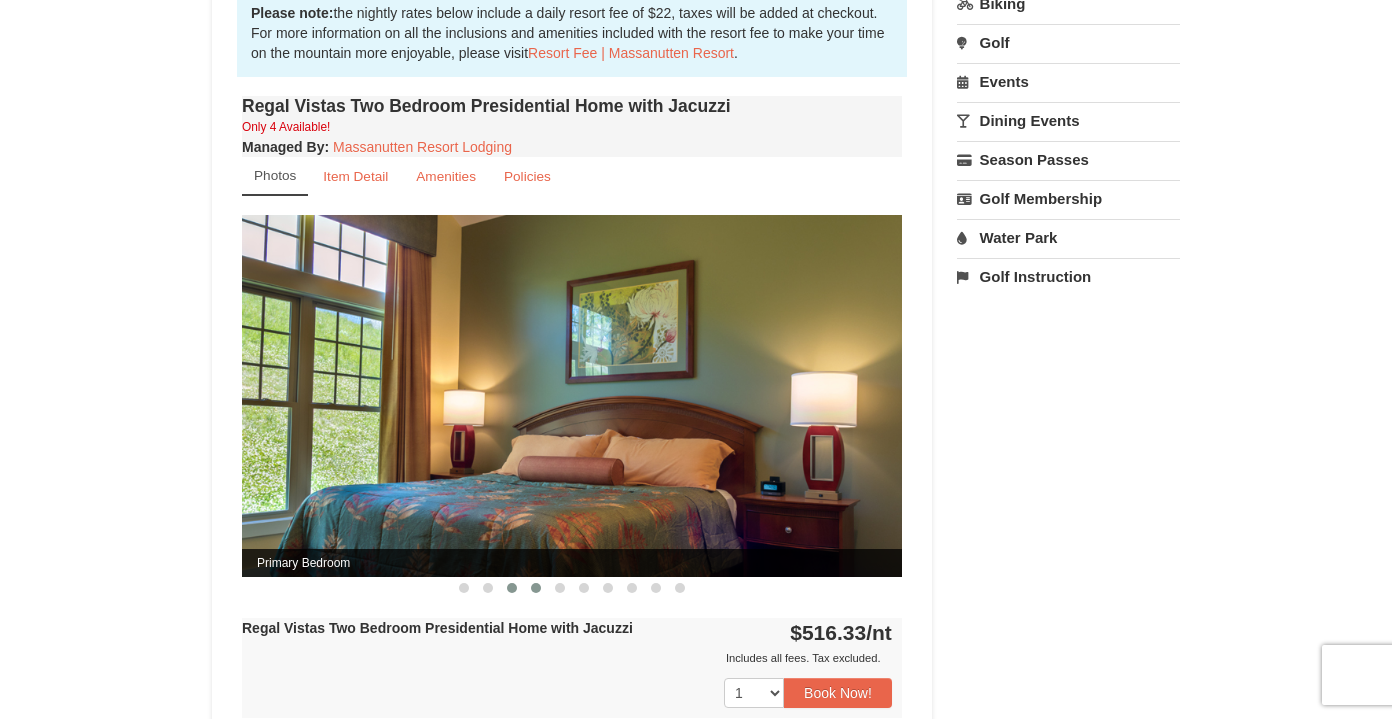 click at bounding box center [536, 588] 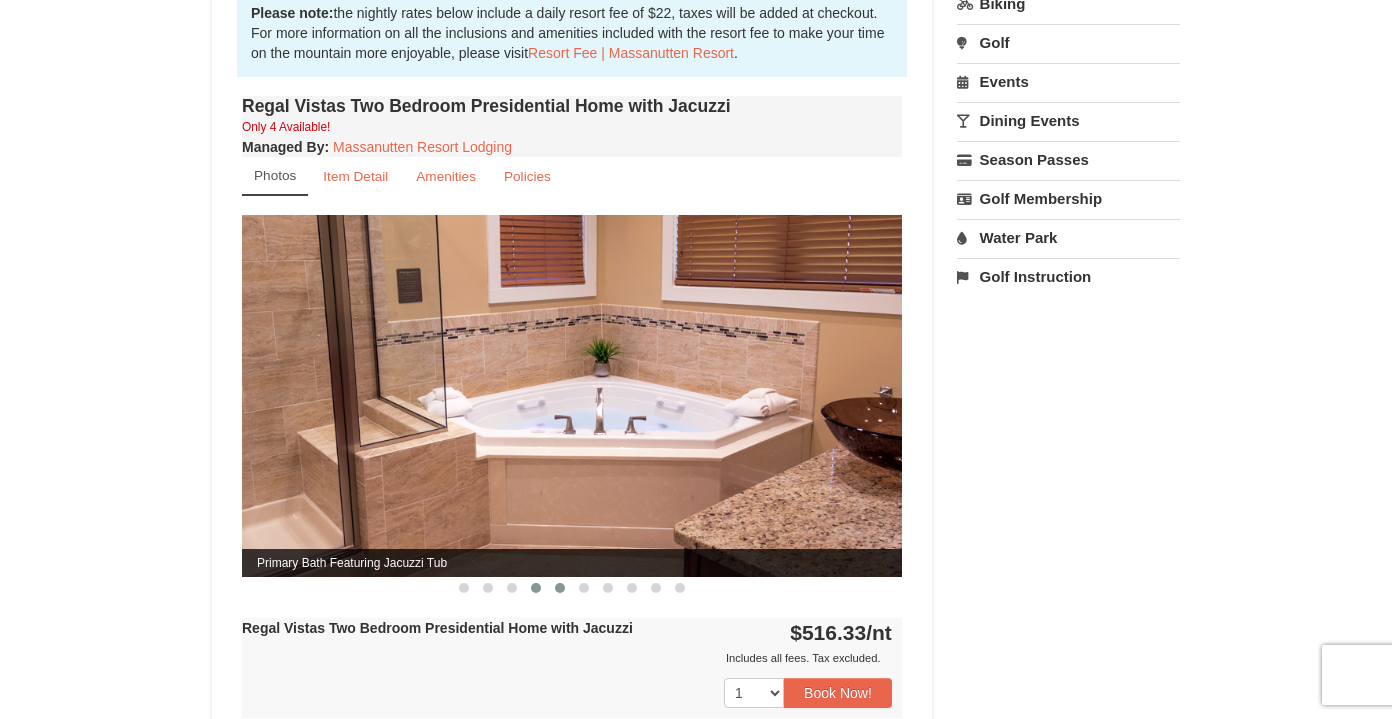 click at bounding box center [560, 588] 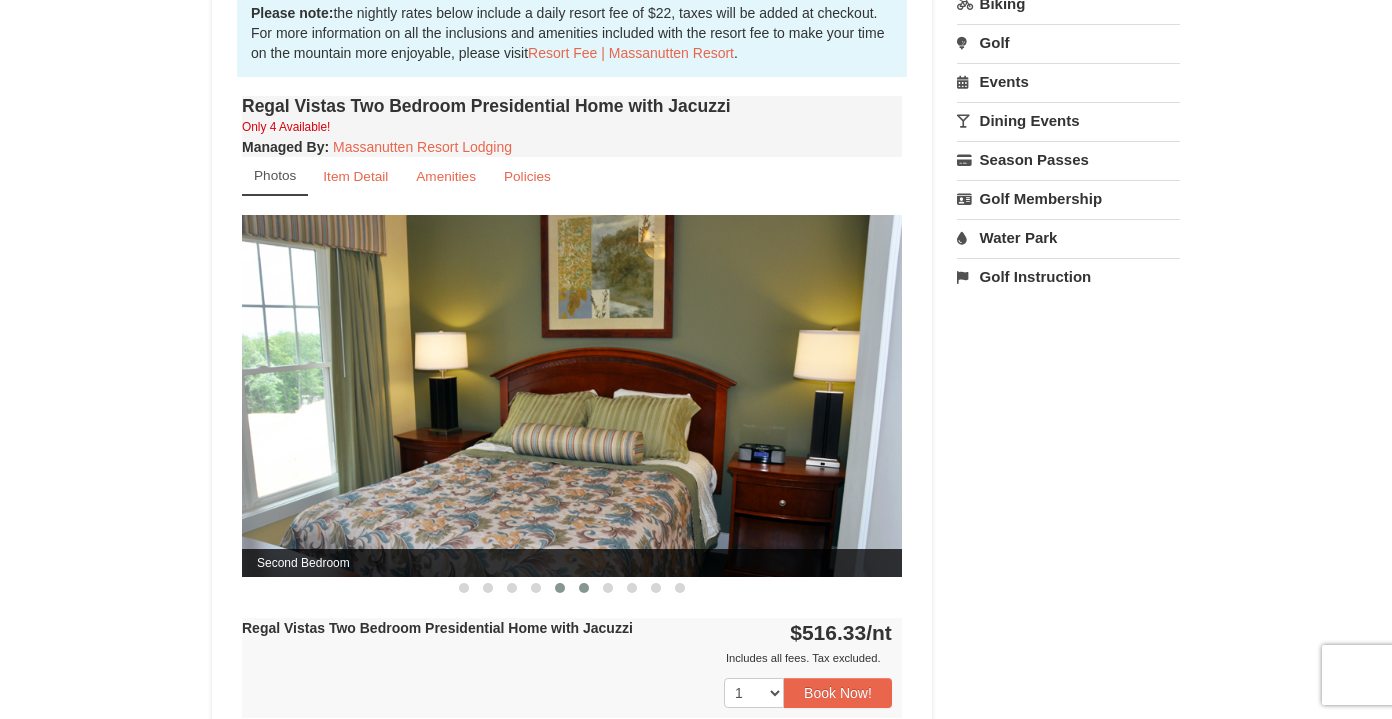 click at bounding box center [584, 588] 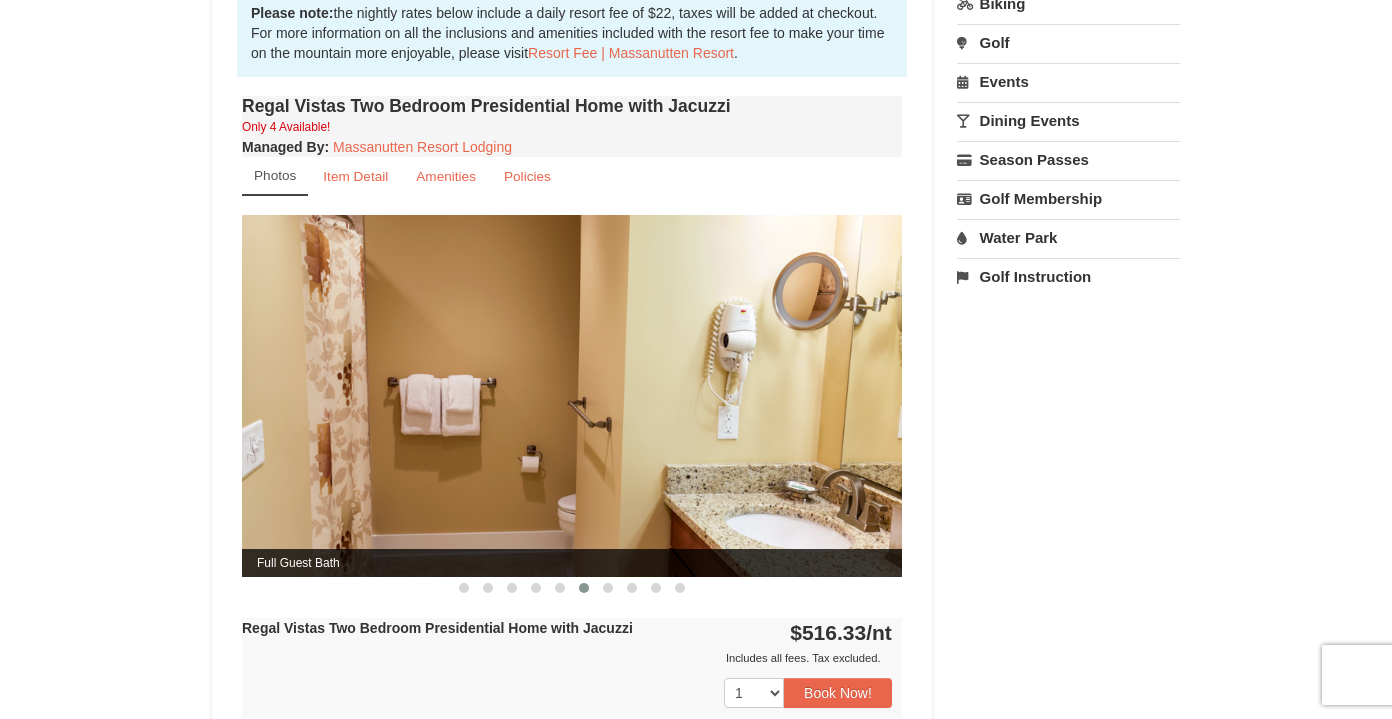 click at bounding box center [584, 588] 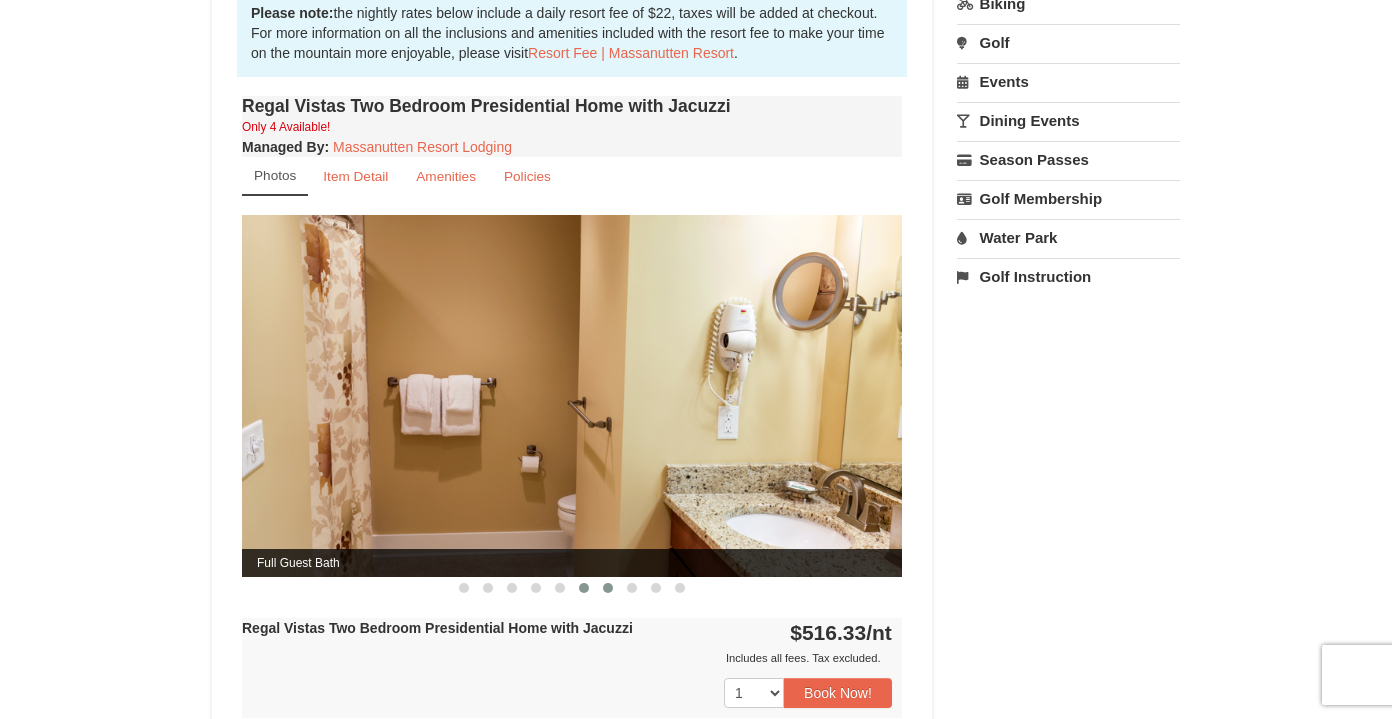 click at bounding box center [608, 588] 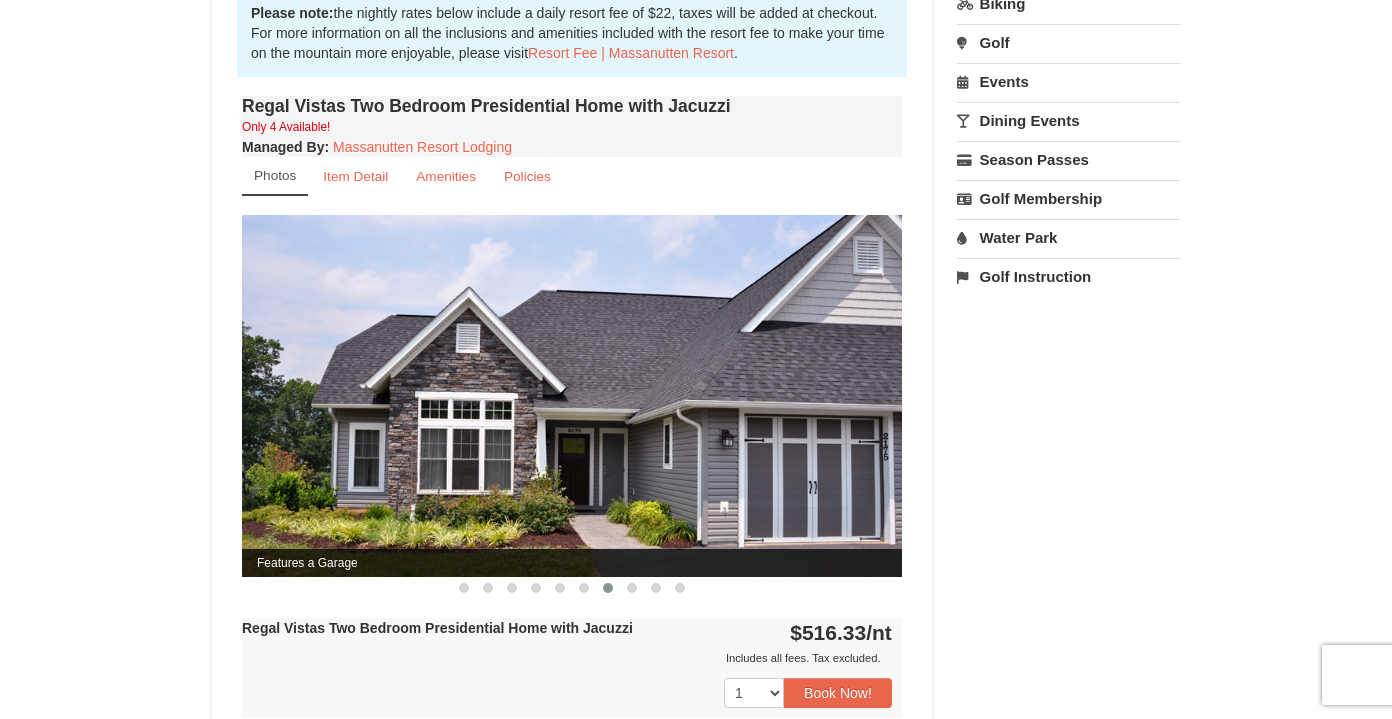 click at bounding box center (608, 588) 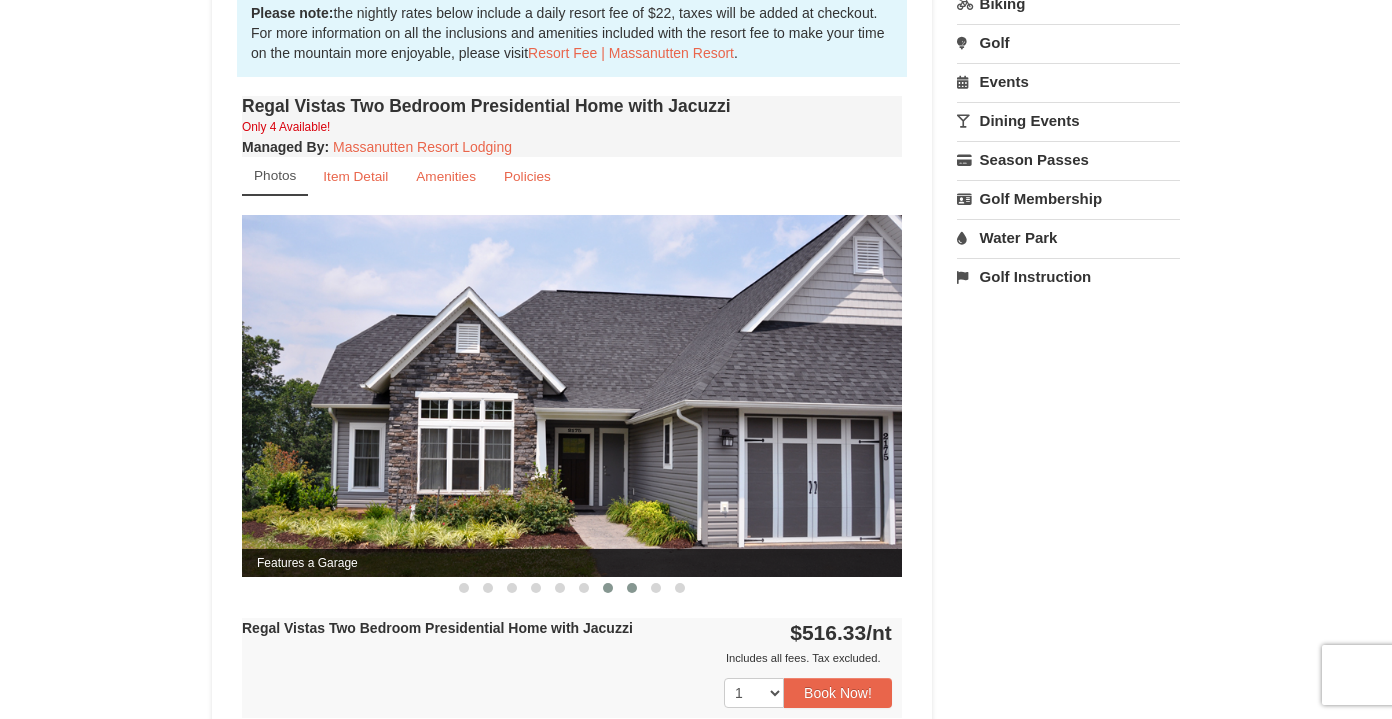 click at bounding box center [632, 588] 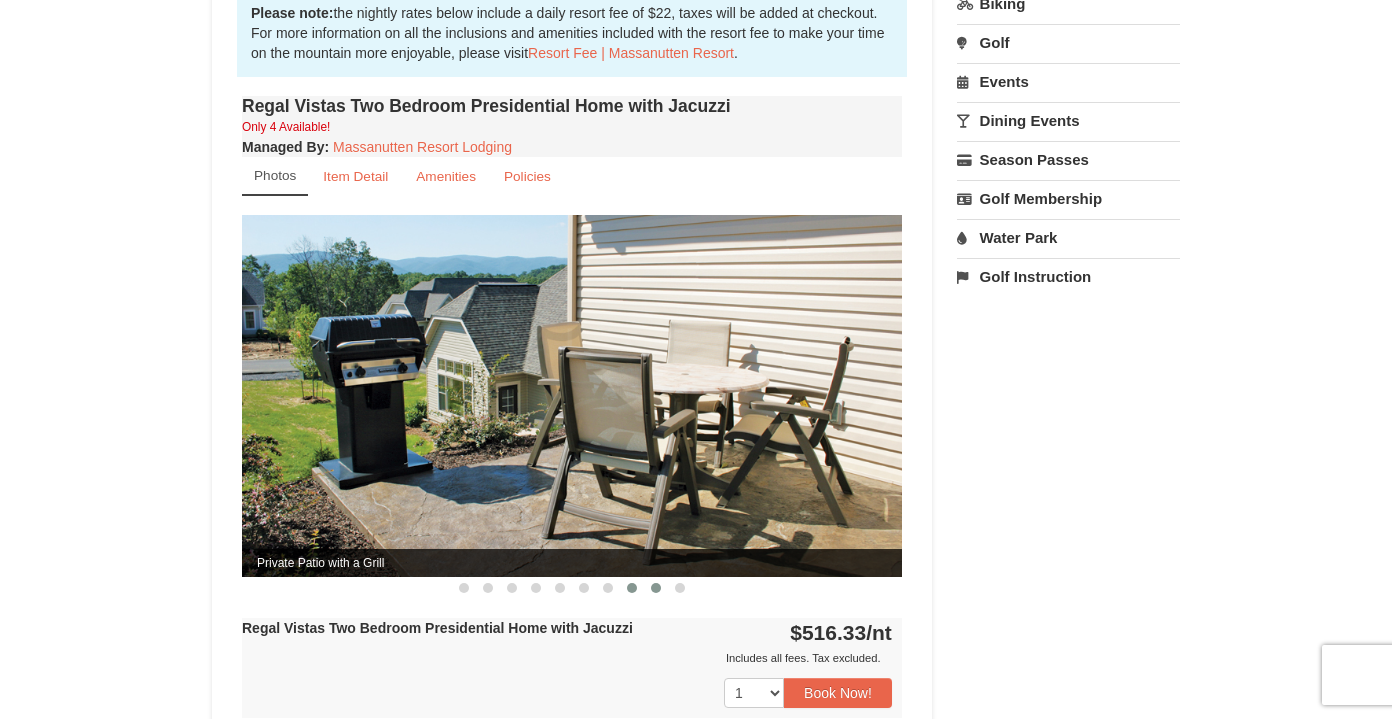 click at bounding box center (656, 588) 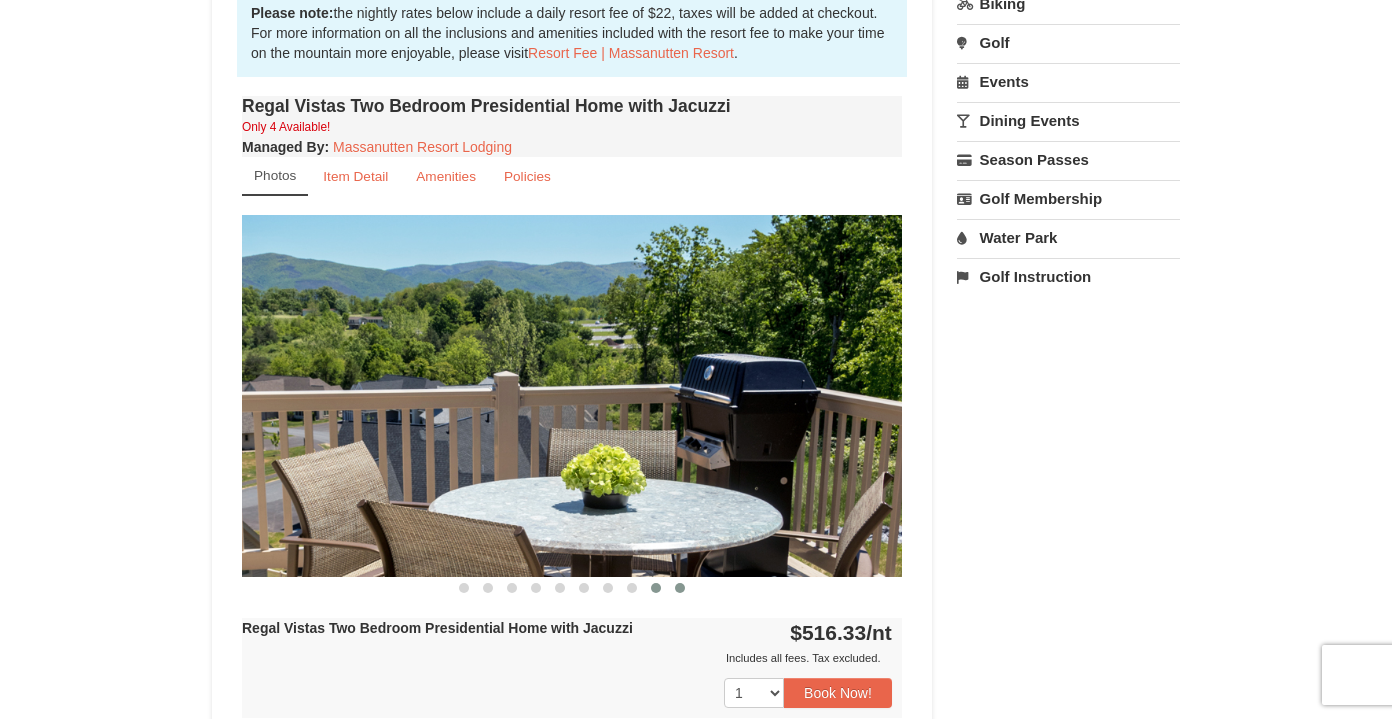 click at bounding box center [680, 588] 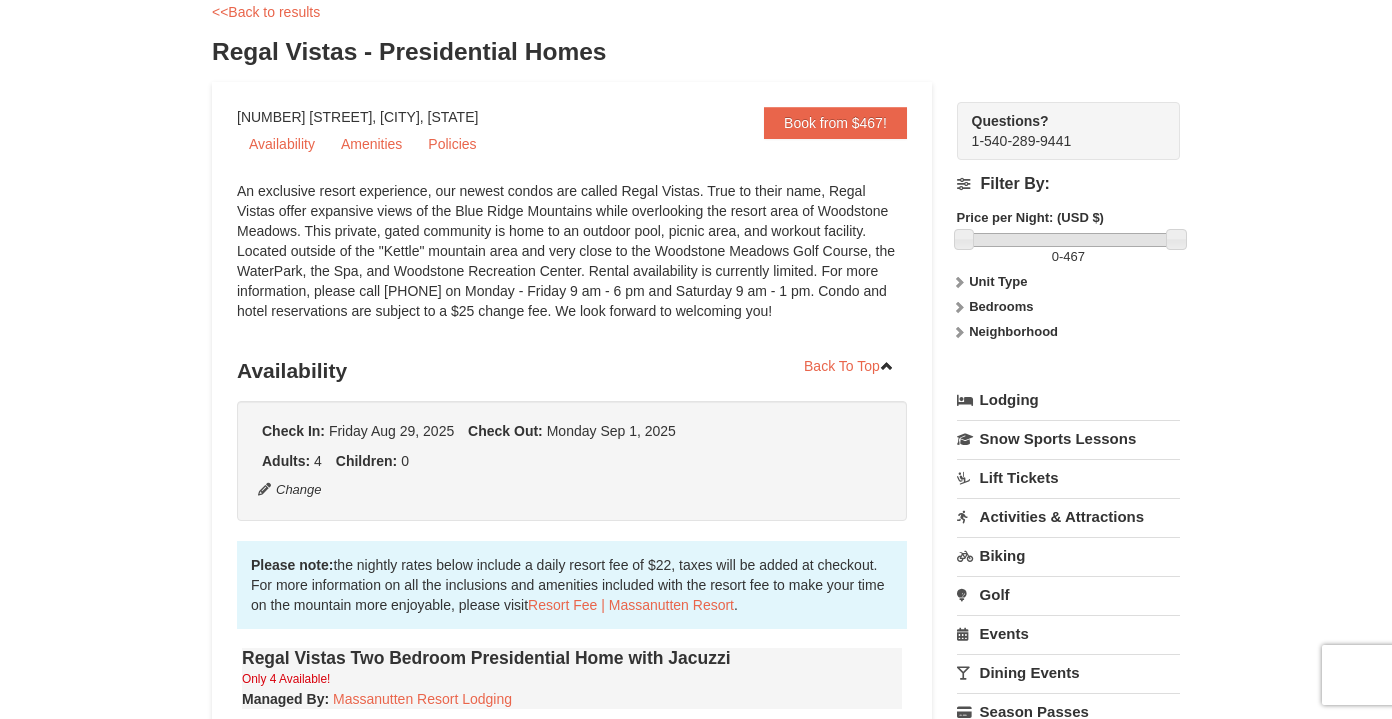 scroll, scrollTop: 0, scrollLeft: 0, axis: both 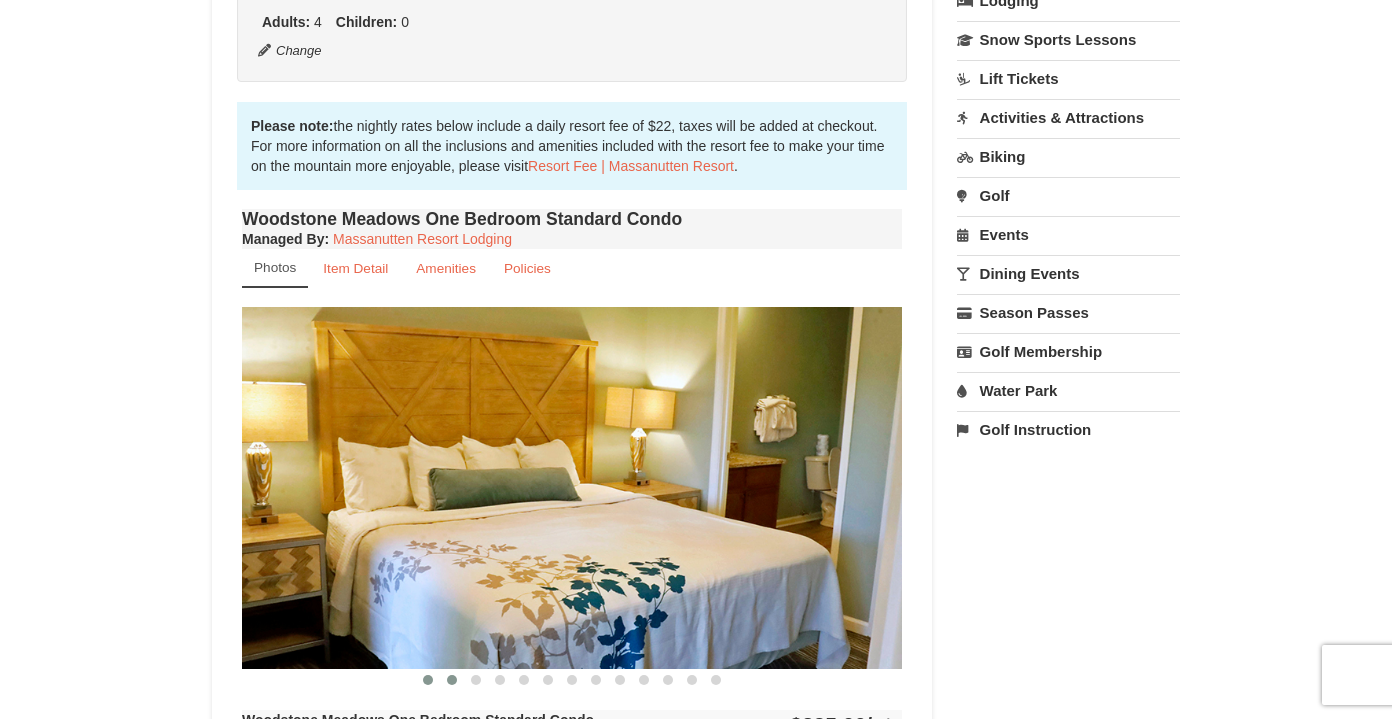 click at bounding box center [452, 680] 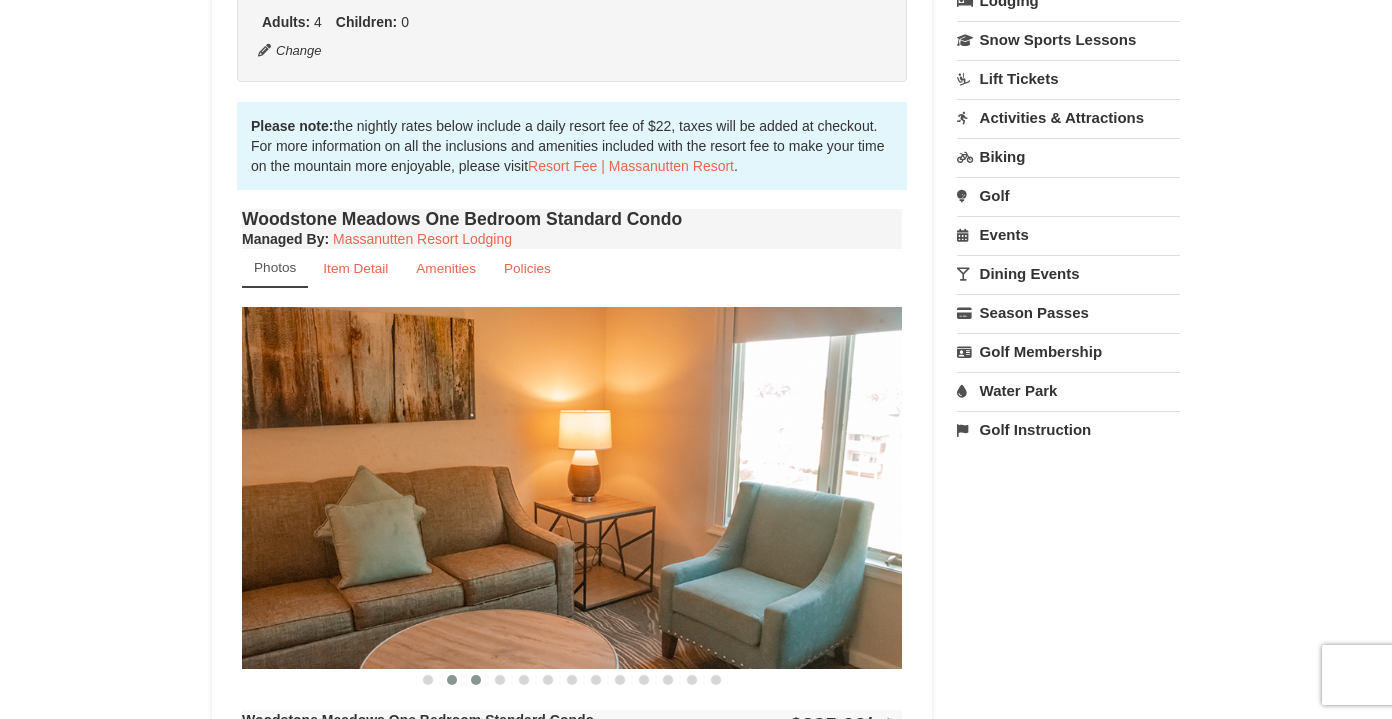 click at bounding box center [476, 680] 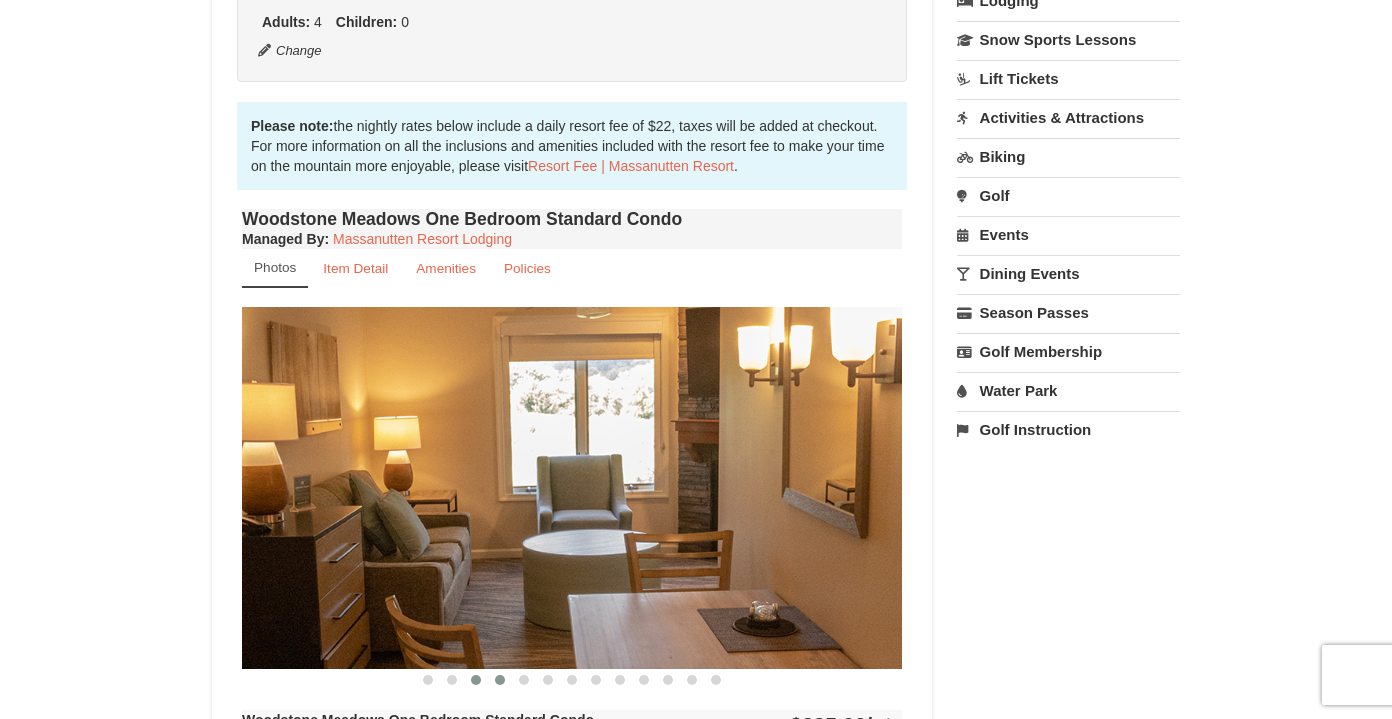click at bounding box center (500, 680) 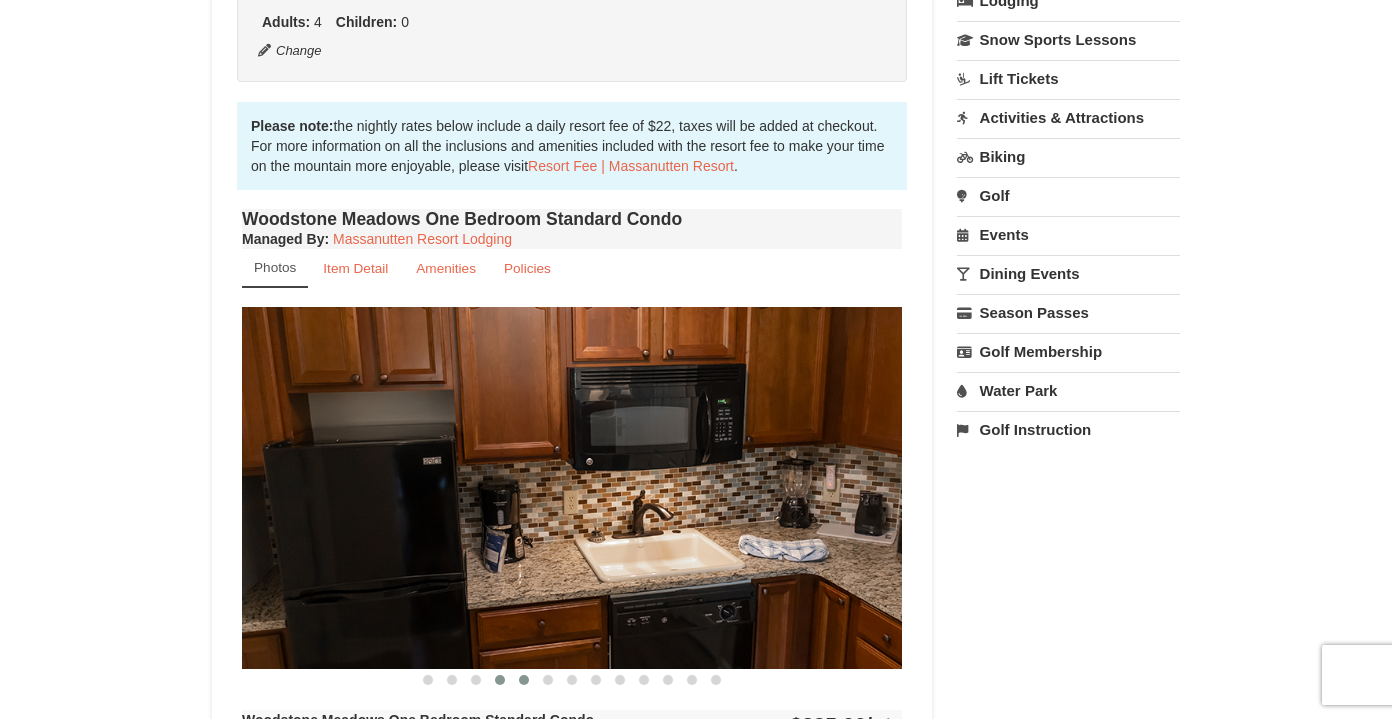 click at bounding box center (524, 680) 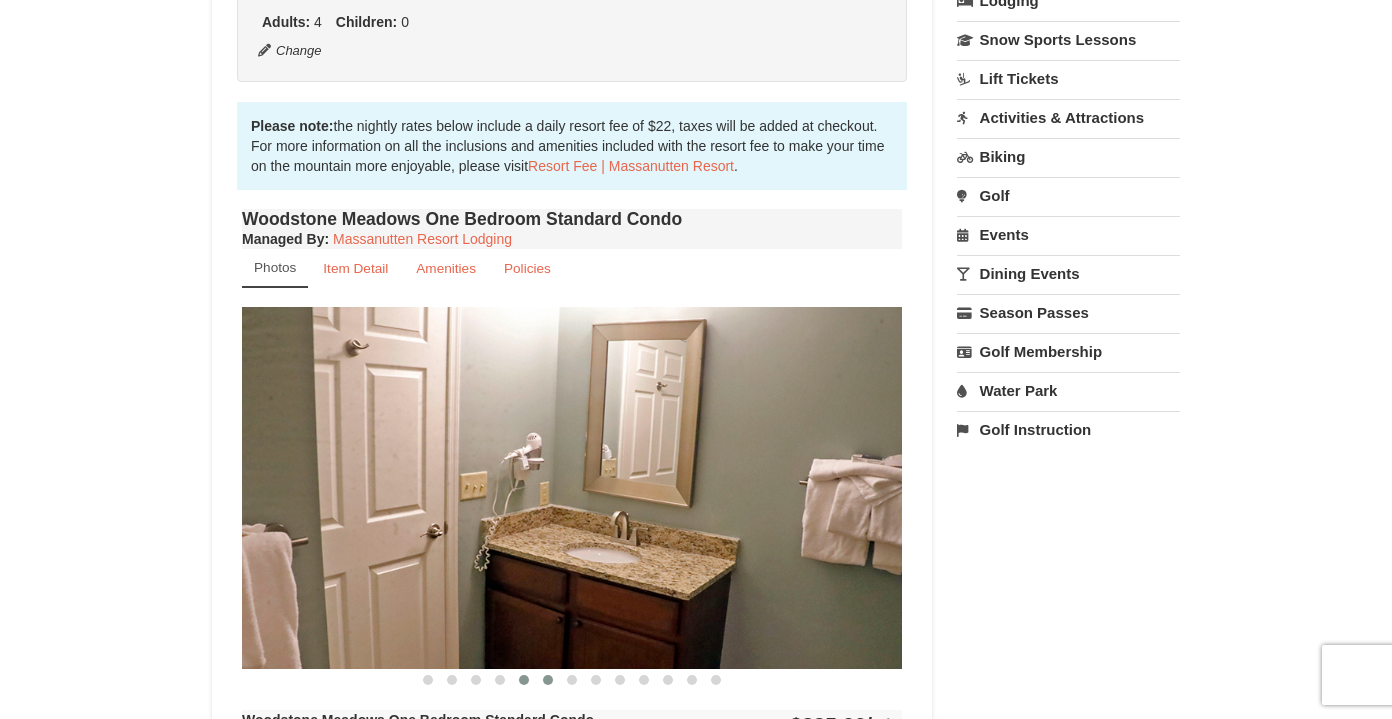 click at bounding box center [548, 680] 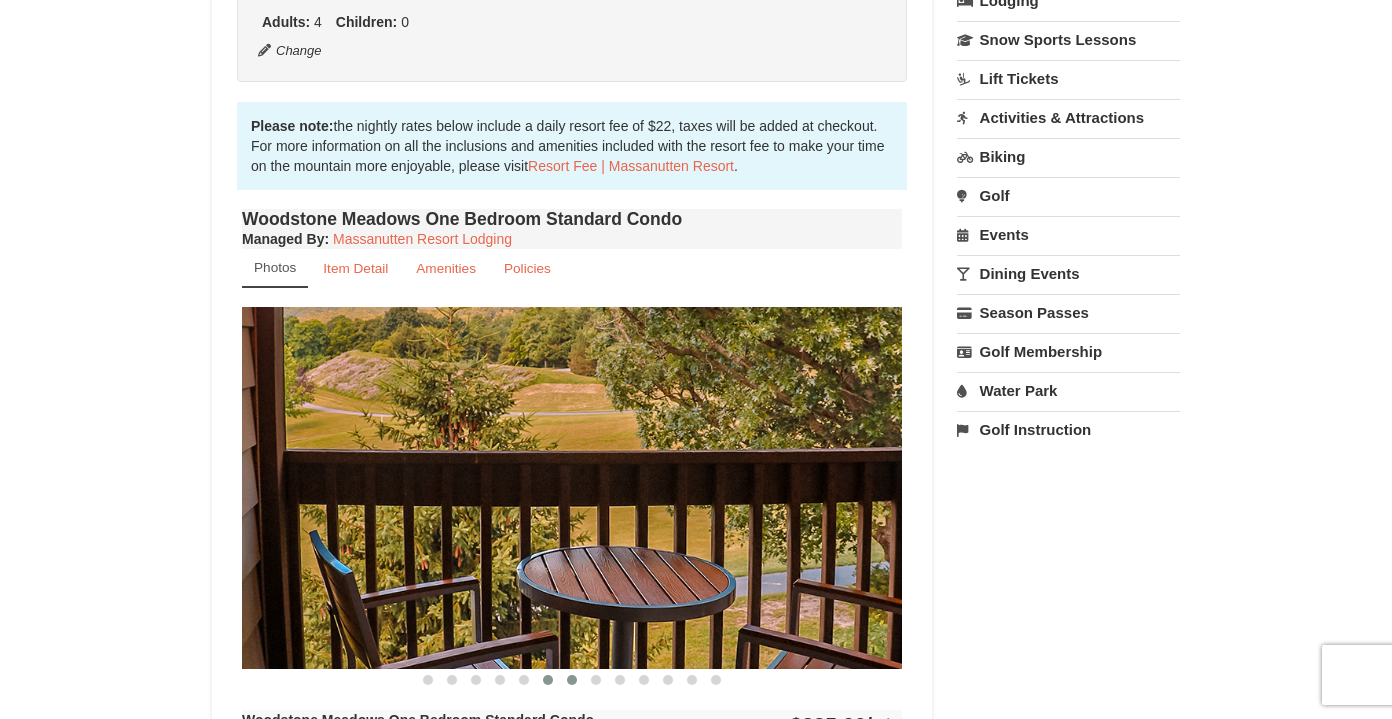 click at bounding box center (572, 680) 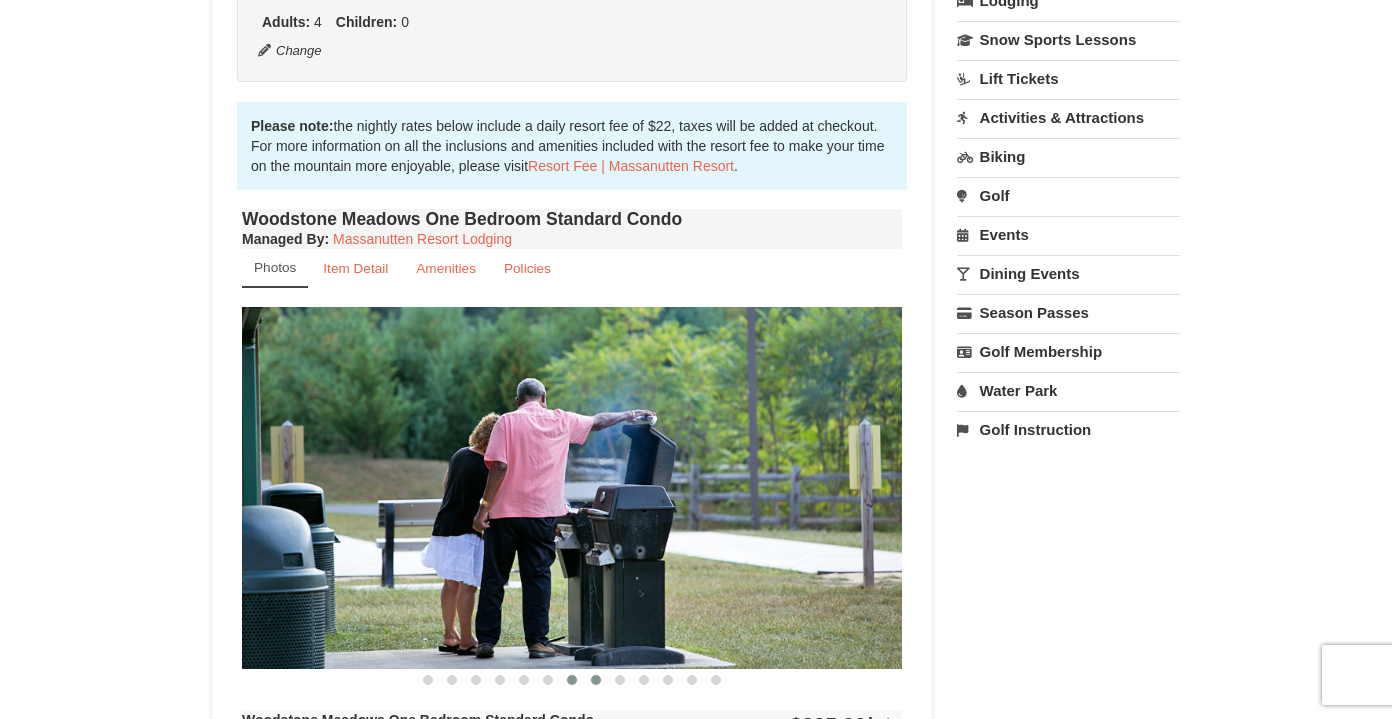 click at bounding box center (596, 680) 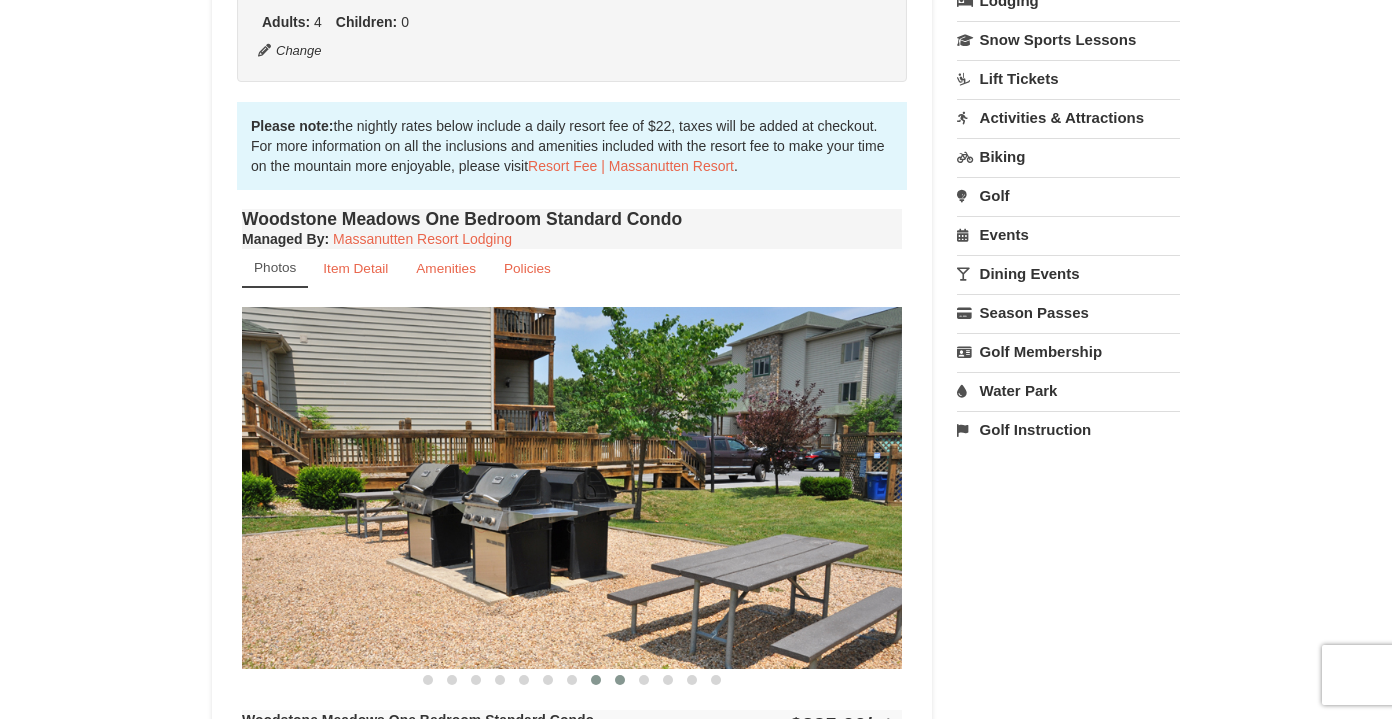 click at bounding box center (620, 680) 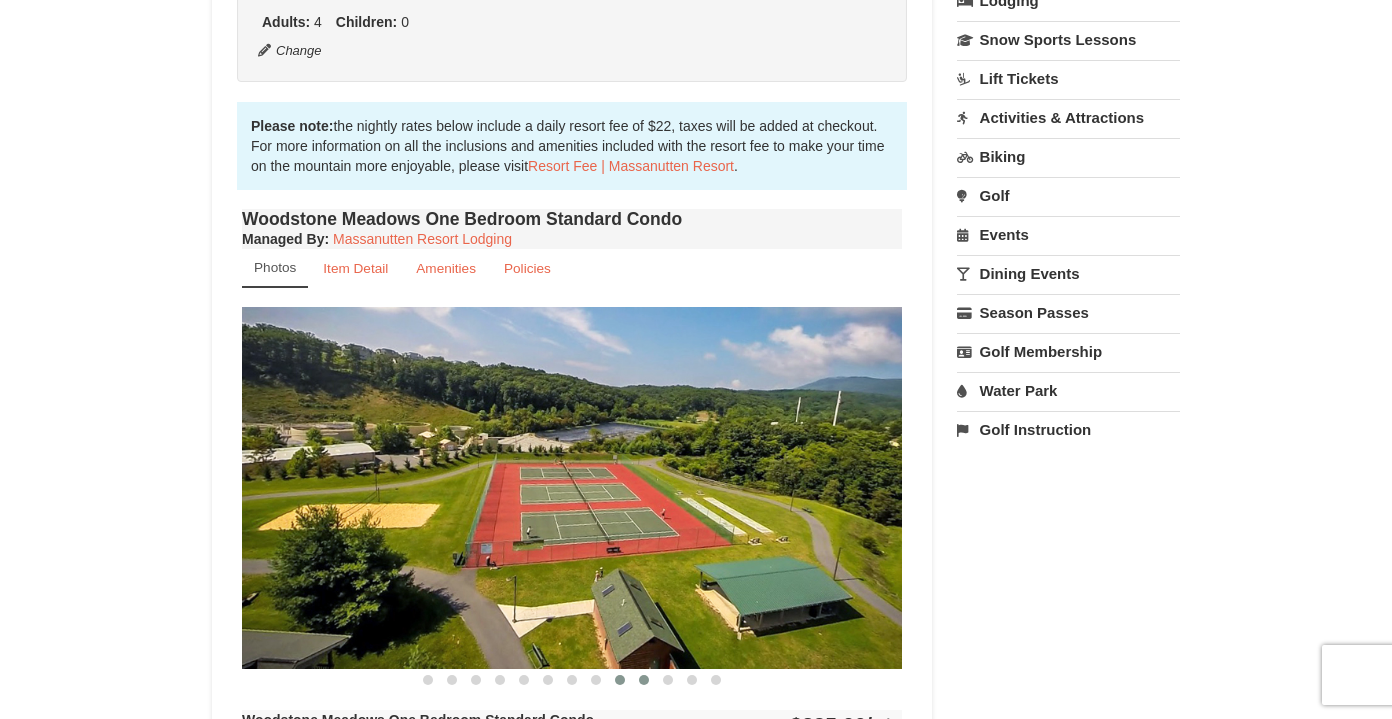 click at bounding box center [644, 680] 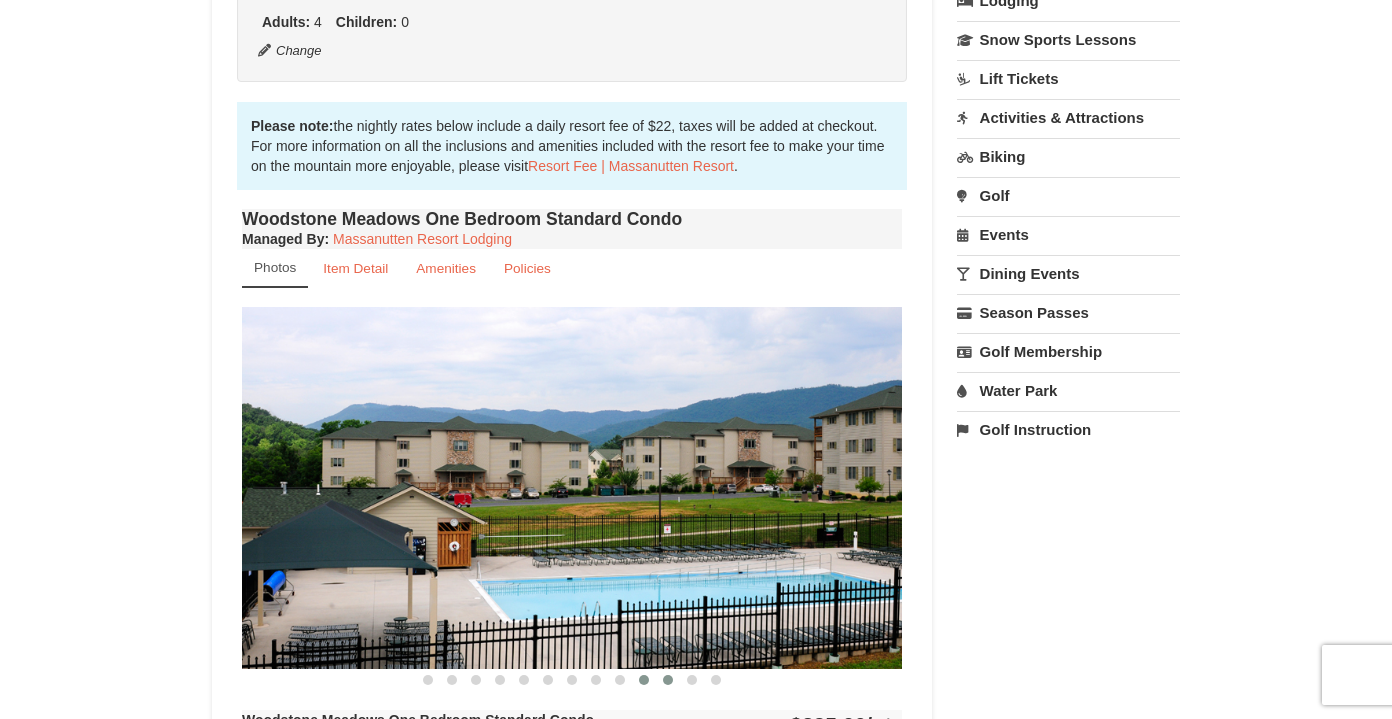 click at bounding box center [668, 680] 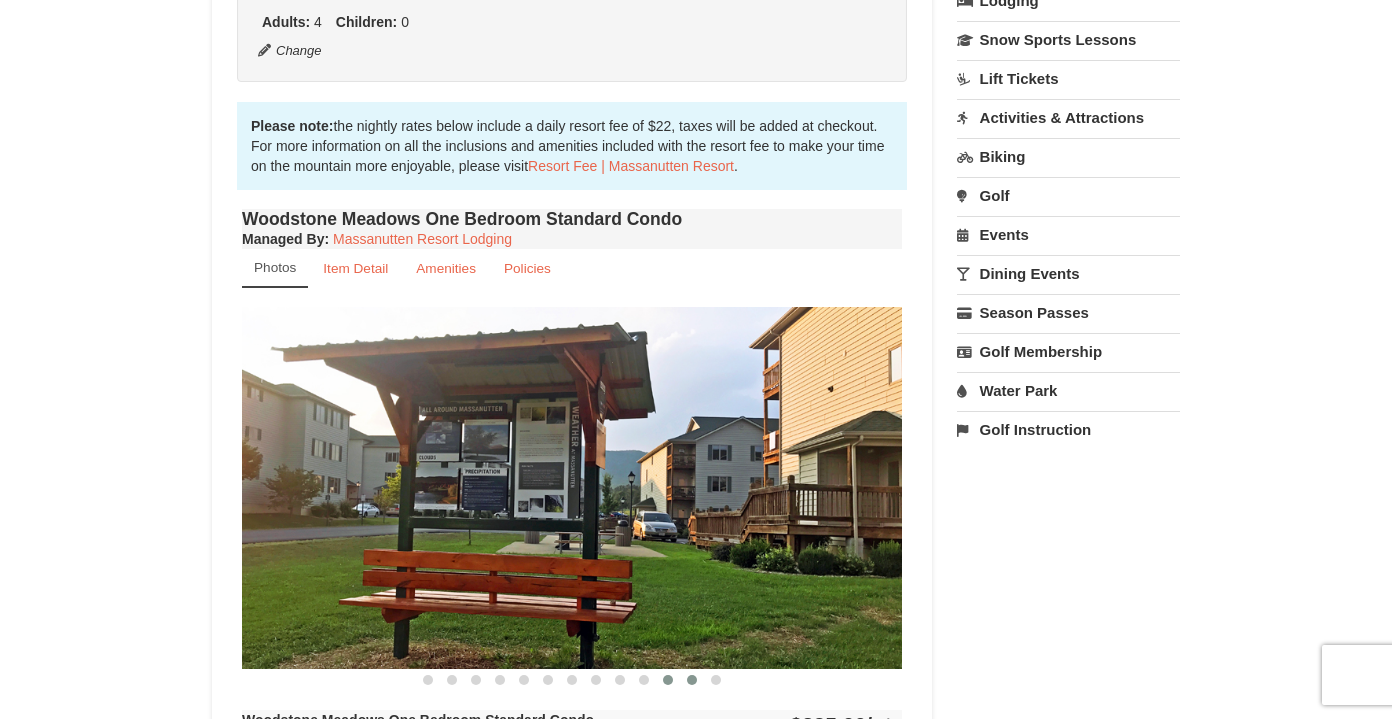 click at bounding box center [692, 680] 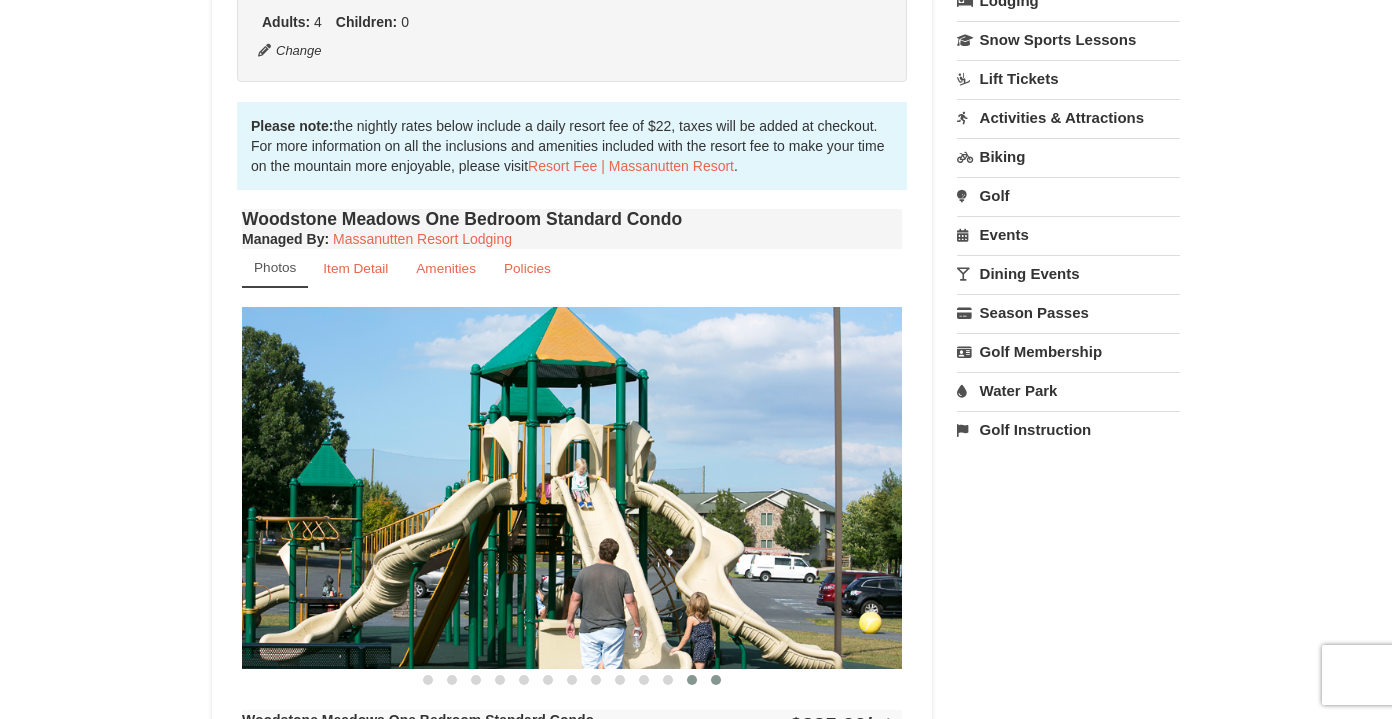 click at bounding box center [716, 680] 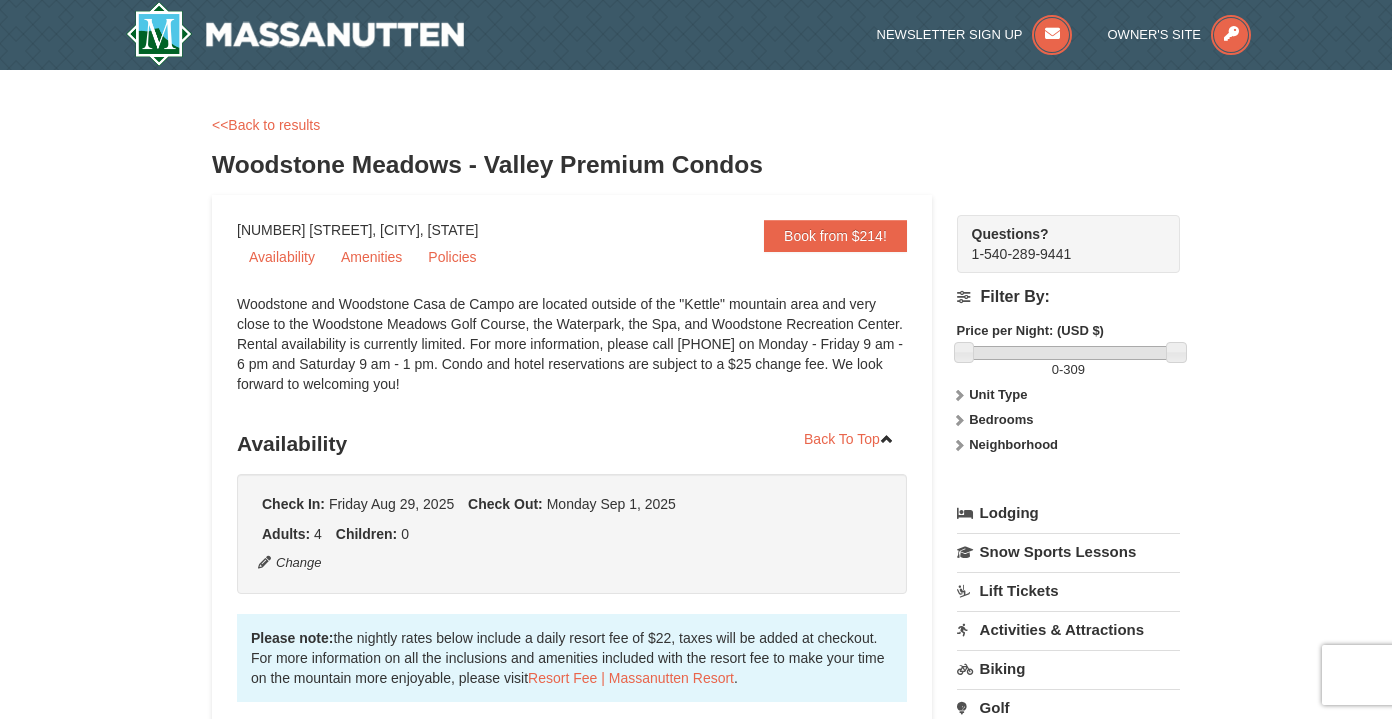 scroll, scrollTop: 0, scrollLeft: 0, axis: both 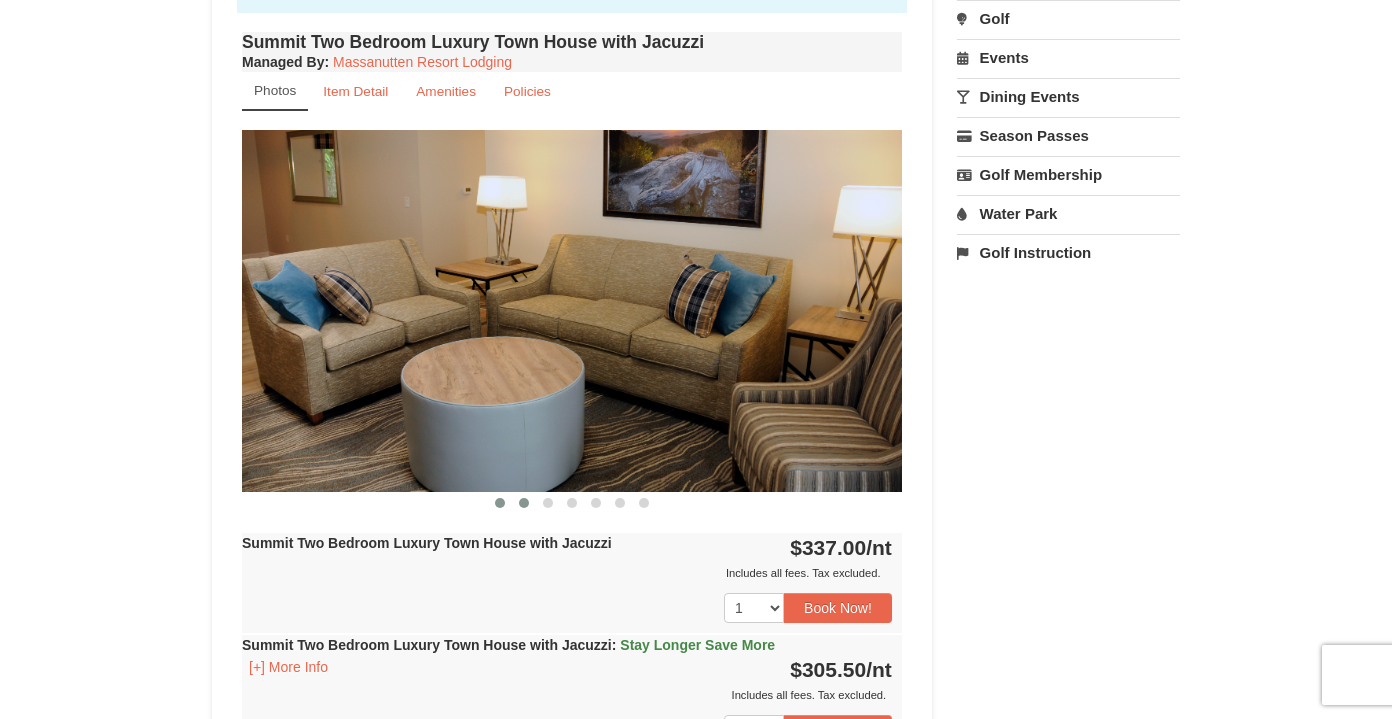 click at bounding box center [524, 503] 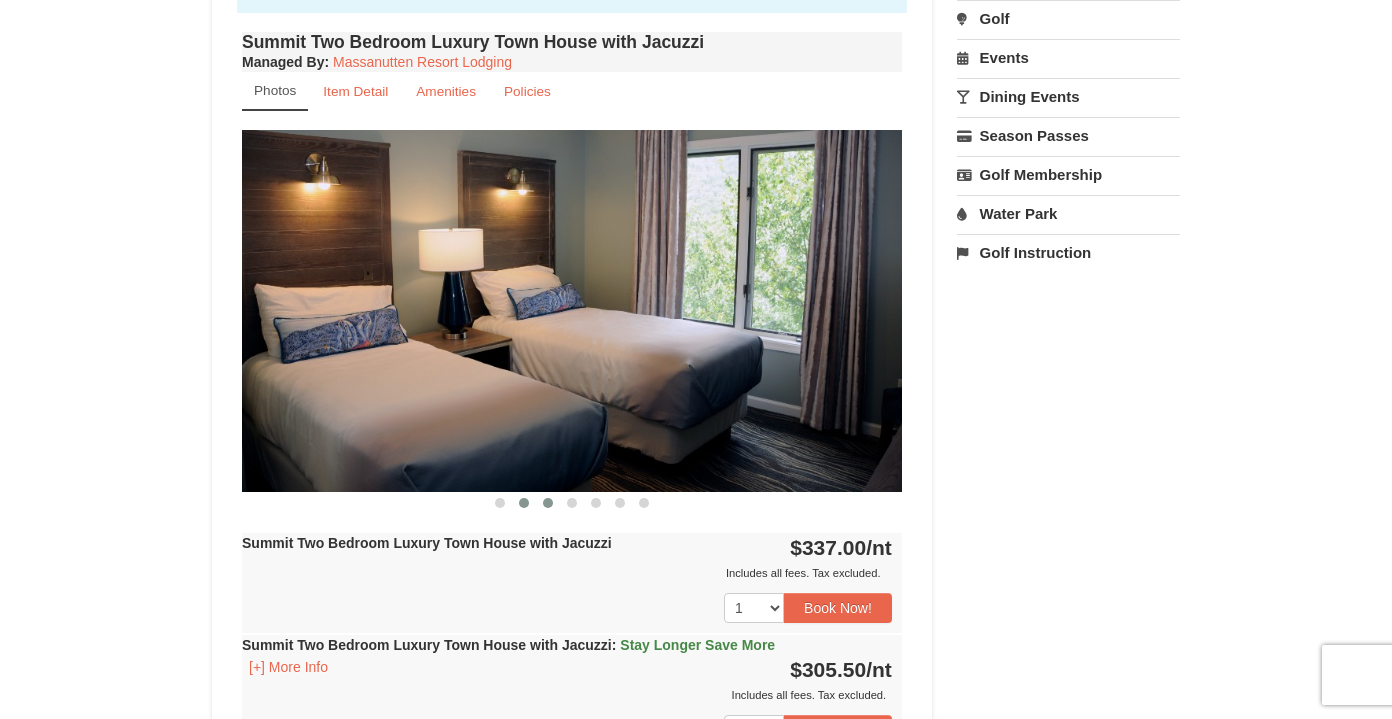 click at bounding box center (548, 503) 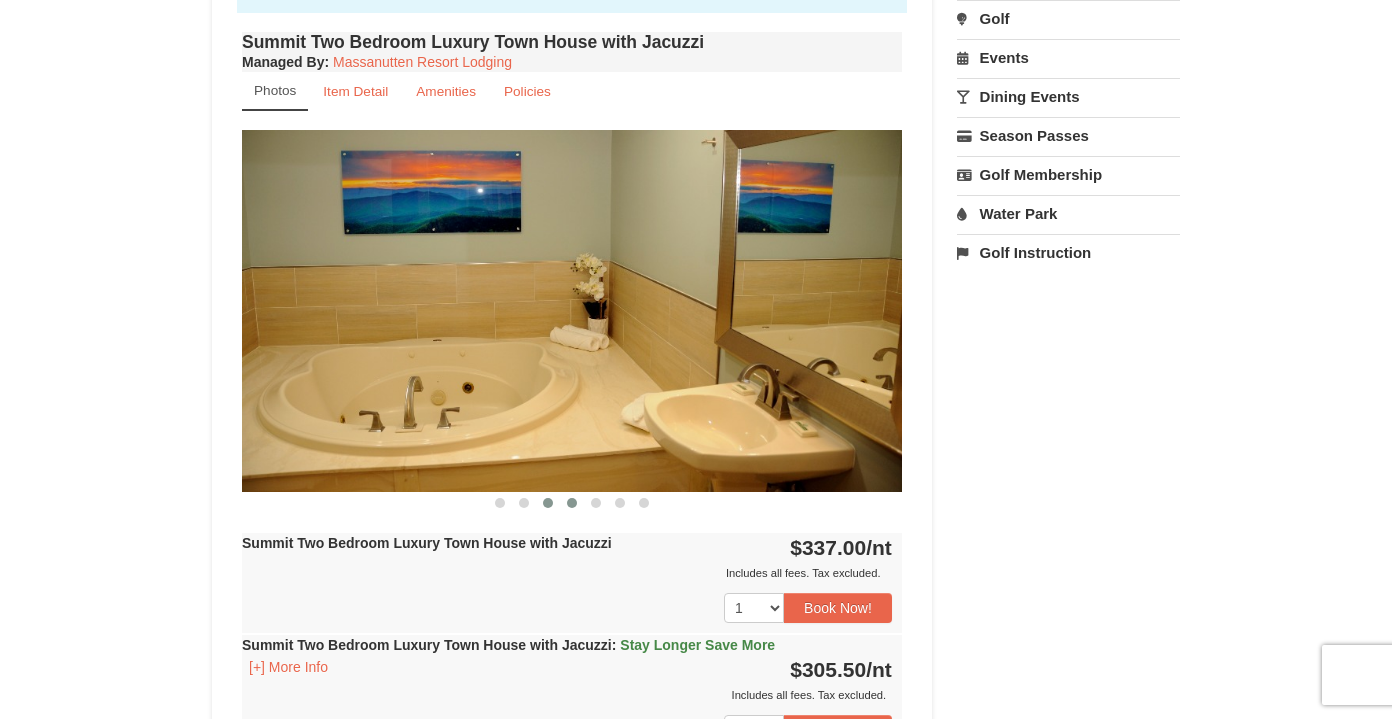 click at bounding box center [572, 503] 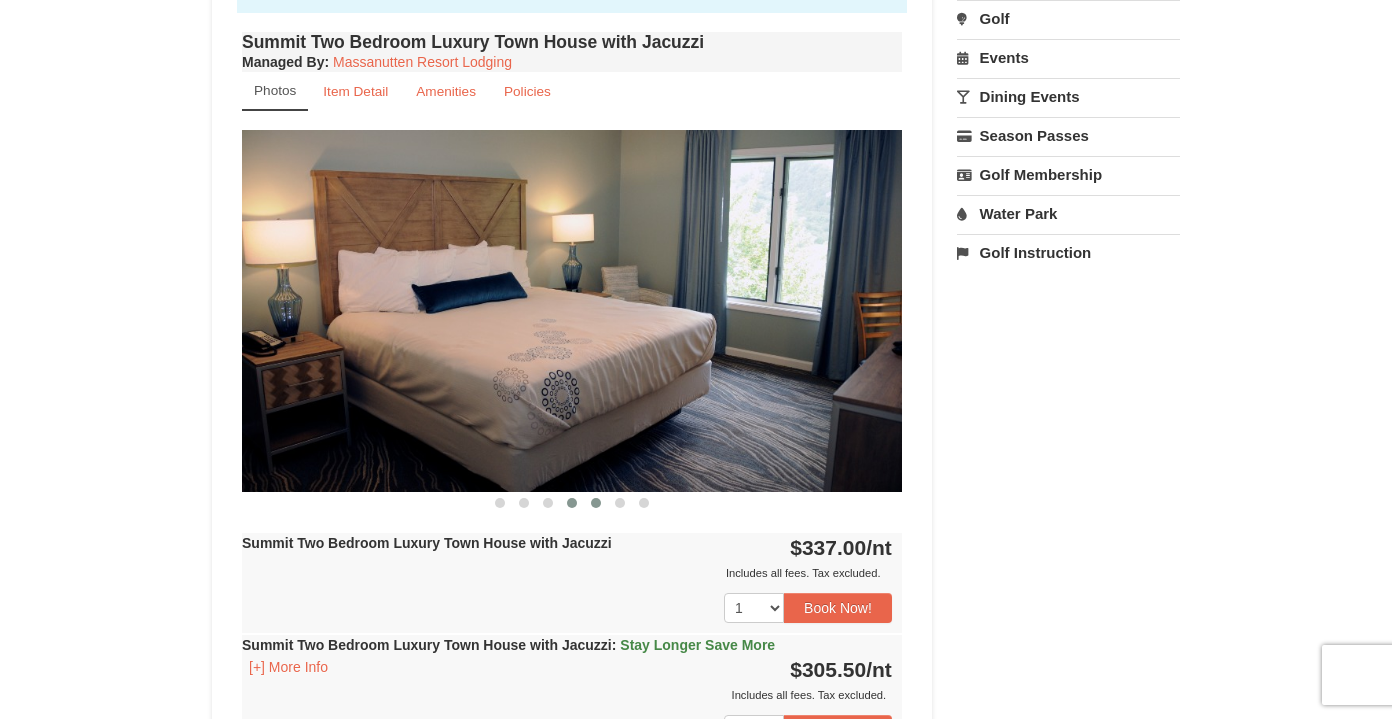 click at bounding box center [596, 503] 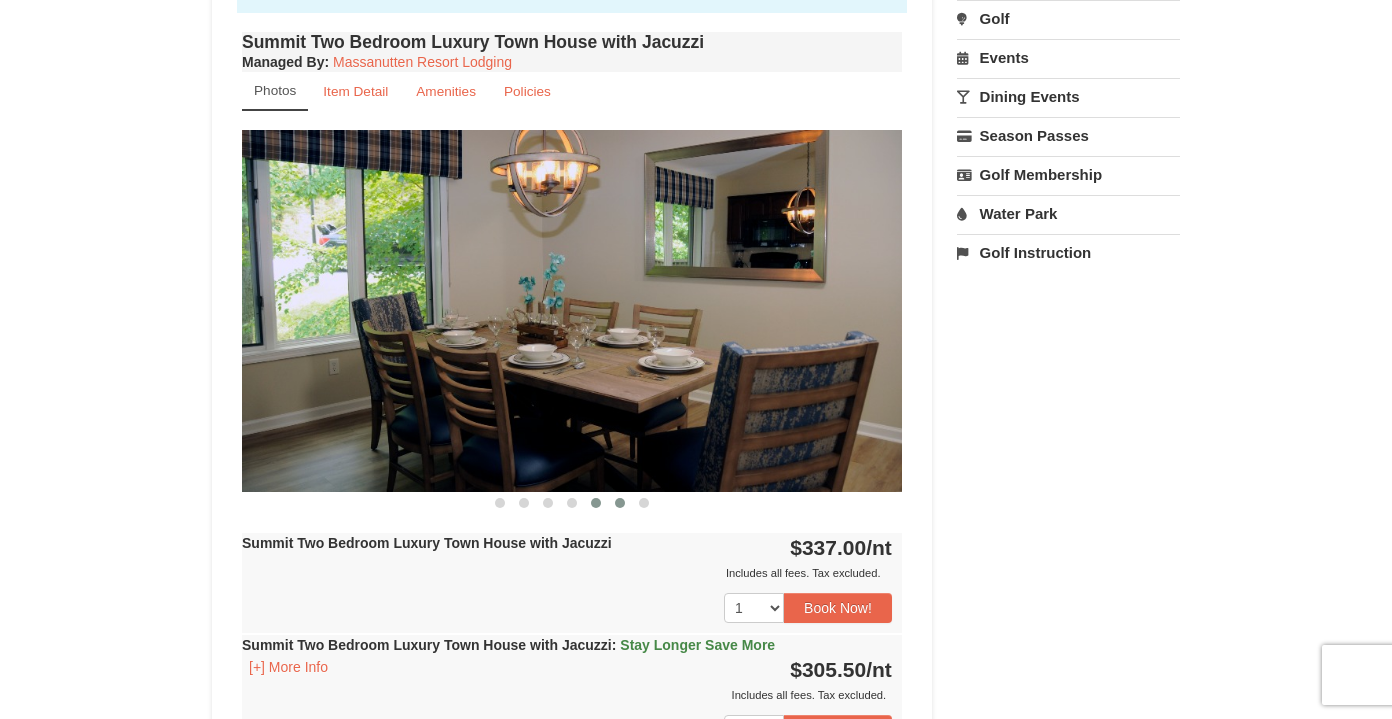 click at bounding box center (620, 503) 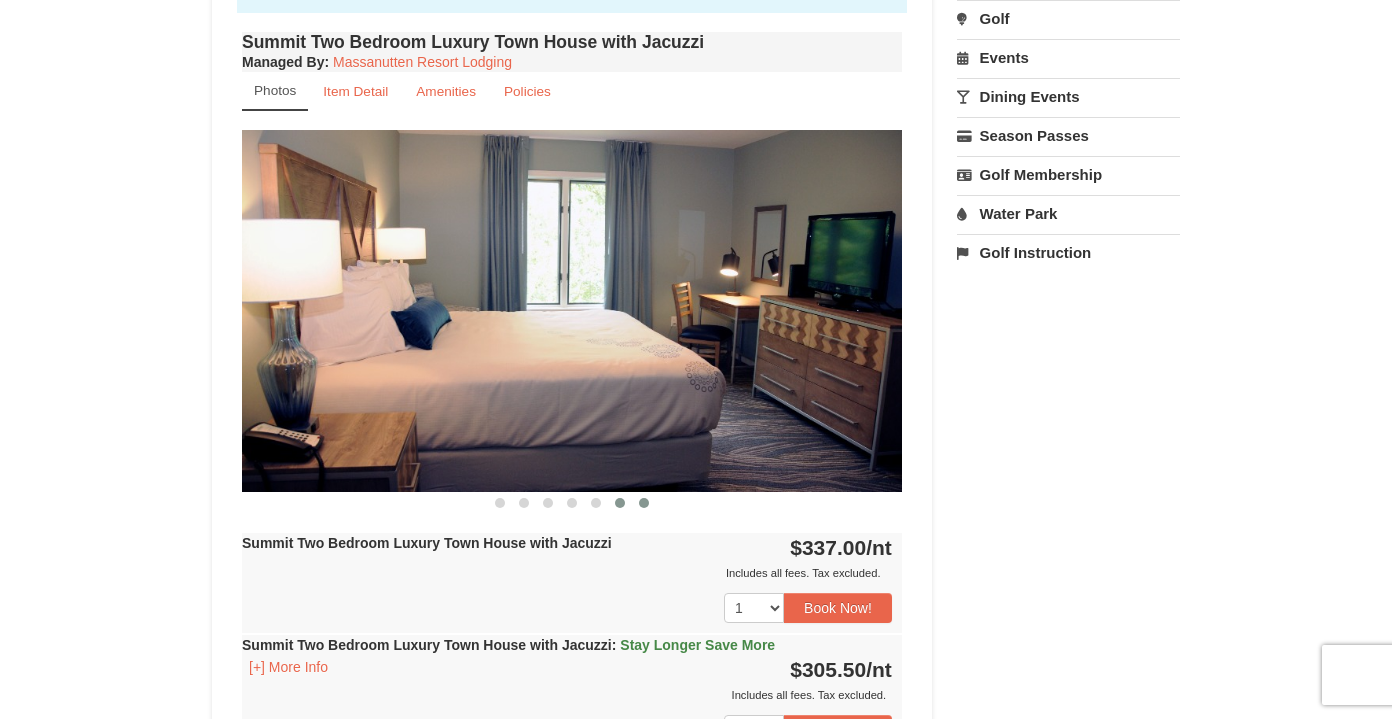 click at bounding box center [644, 503] 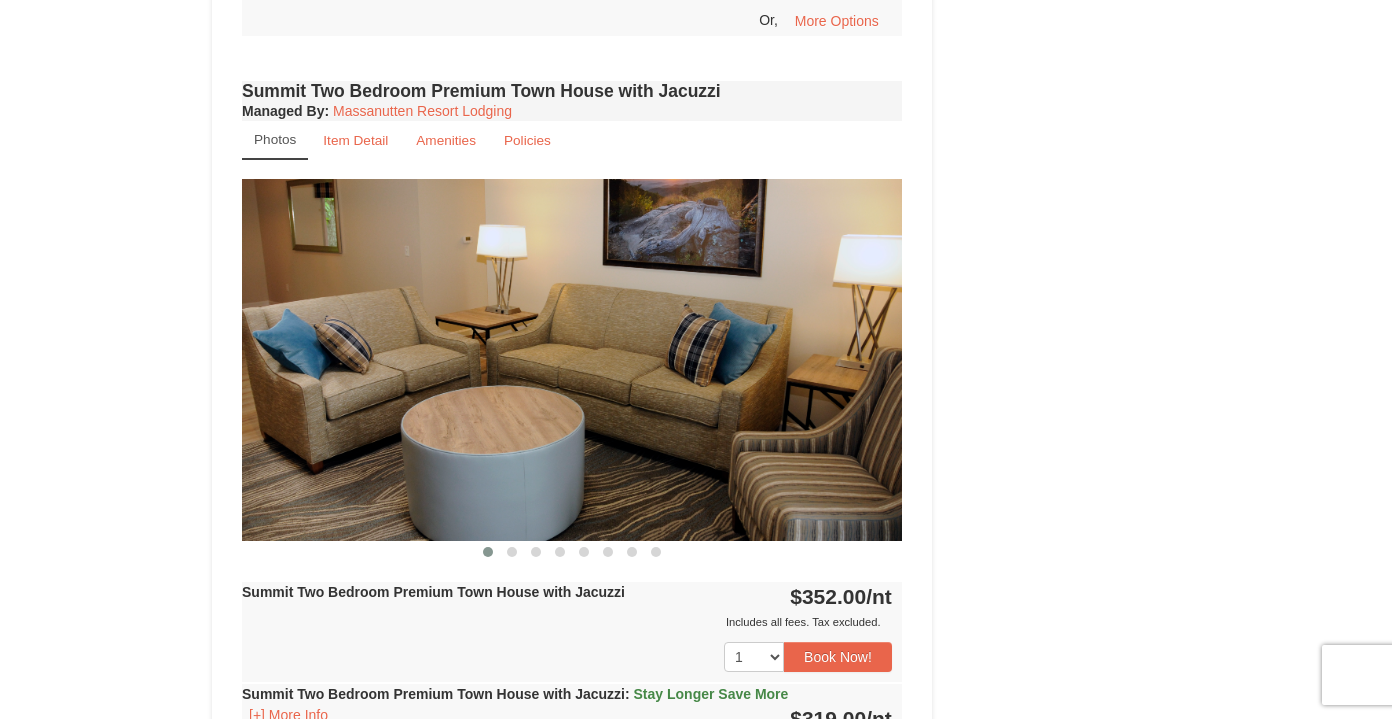 scroll, scrollTop: 3500, scrollLeft: 0, axis: vertical 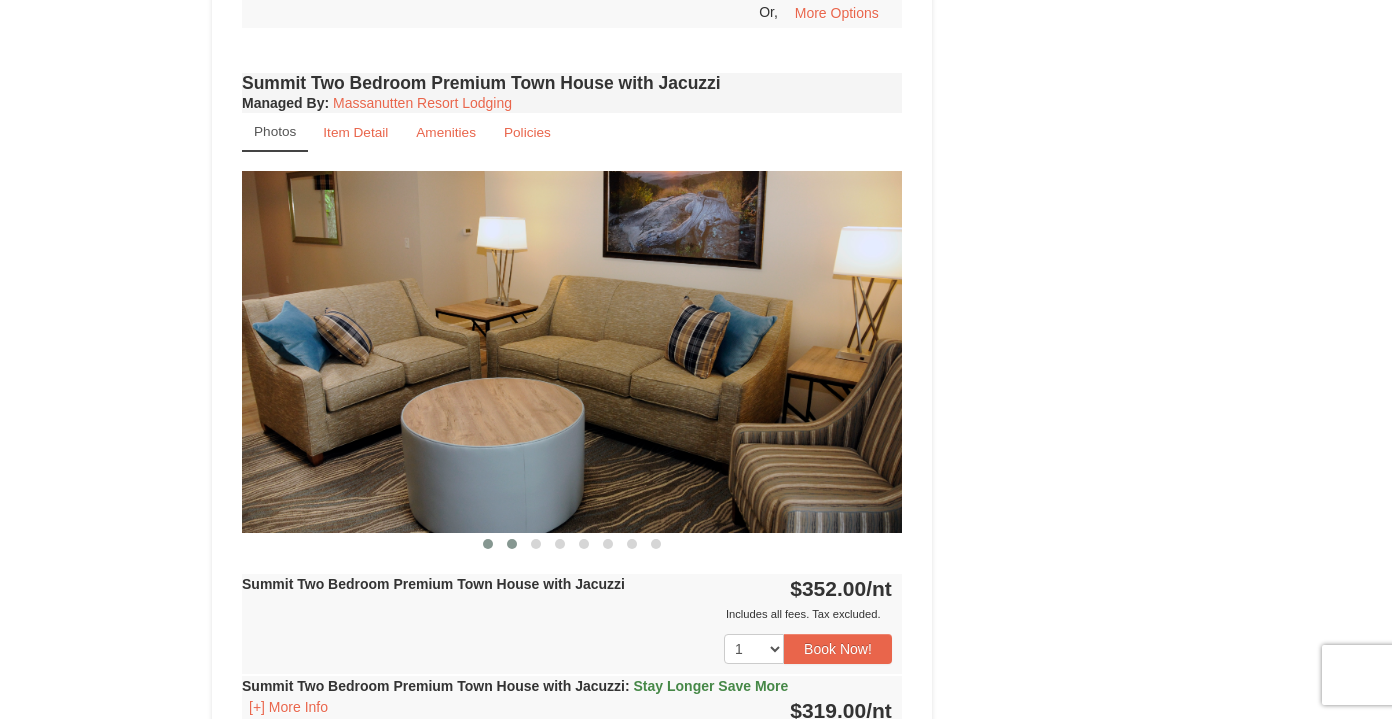 click at bounding box center [512, 544] 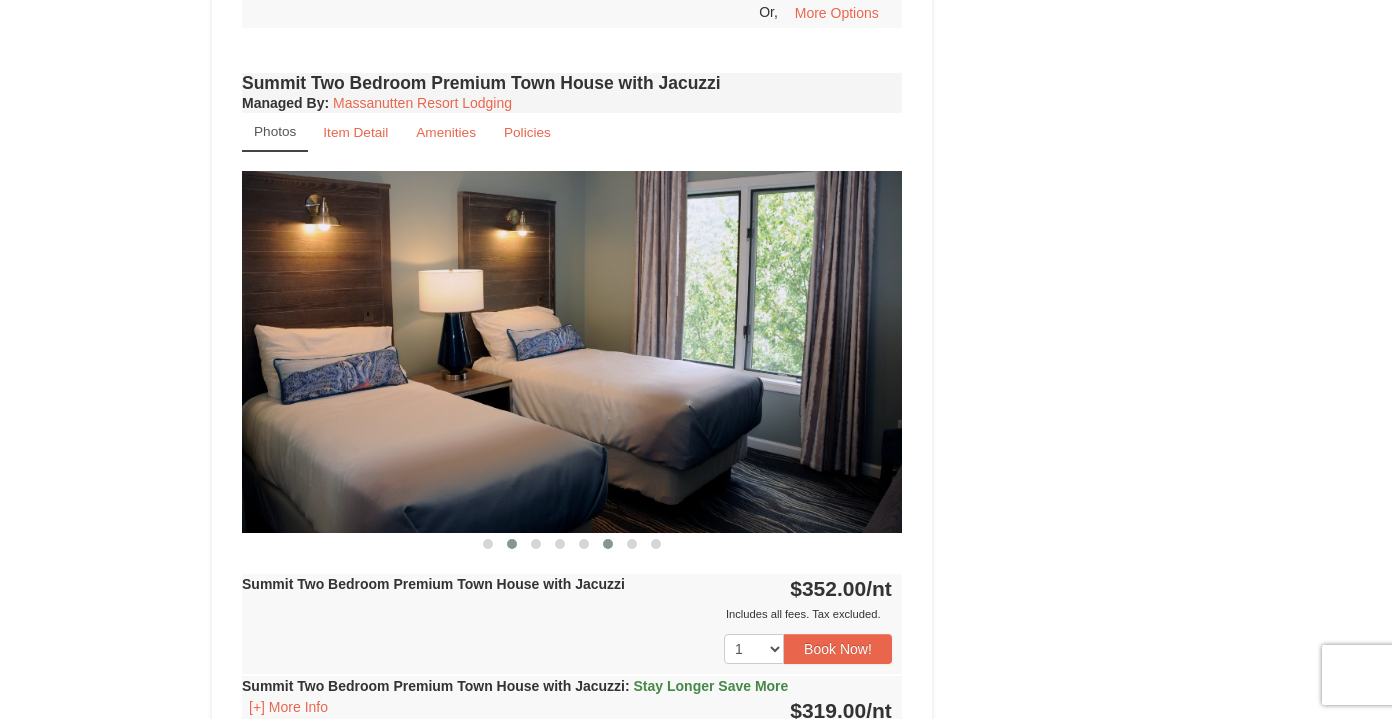 click at bounding box center (608, 544) 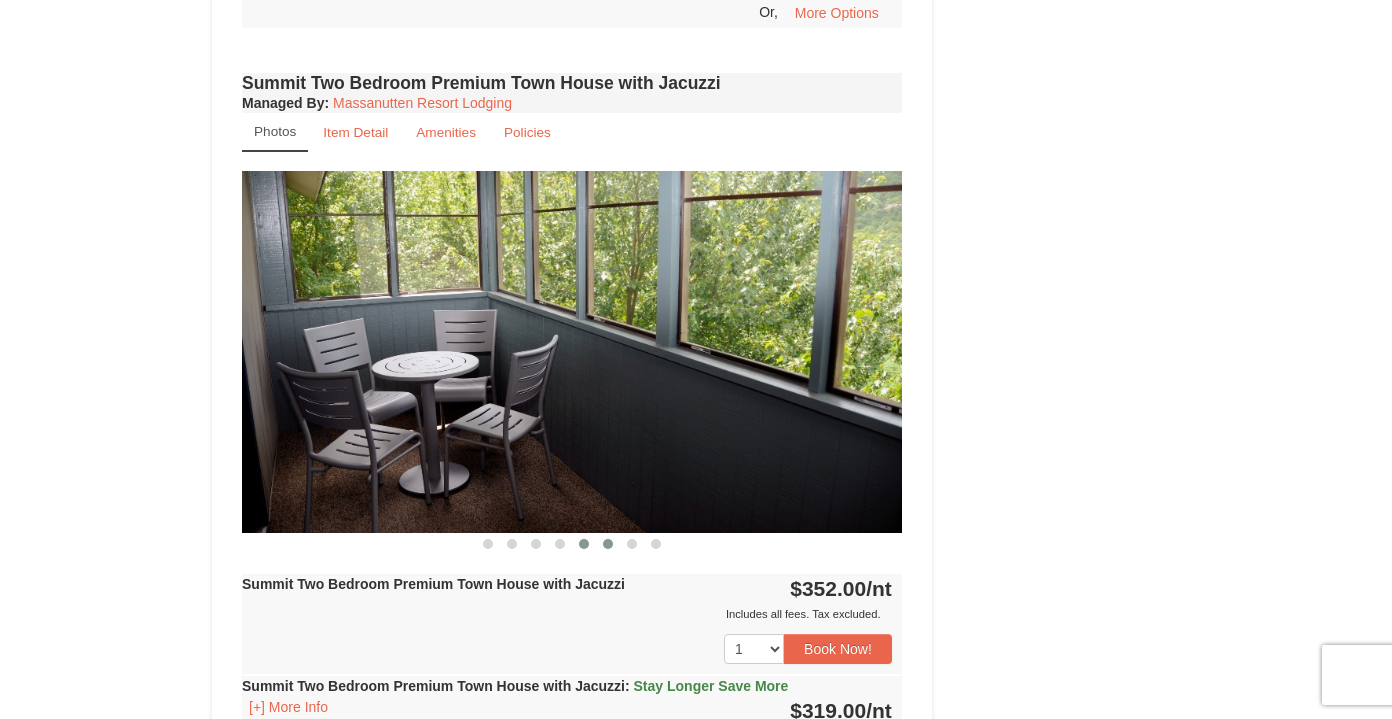 click at bounding box center (584, 544) 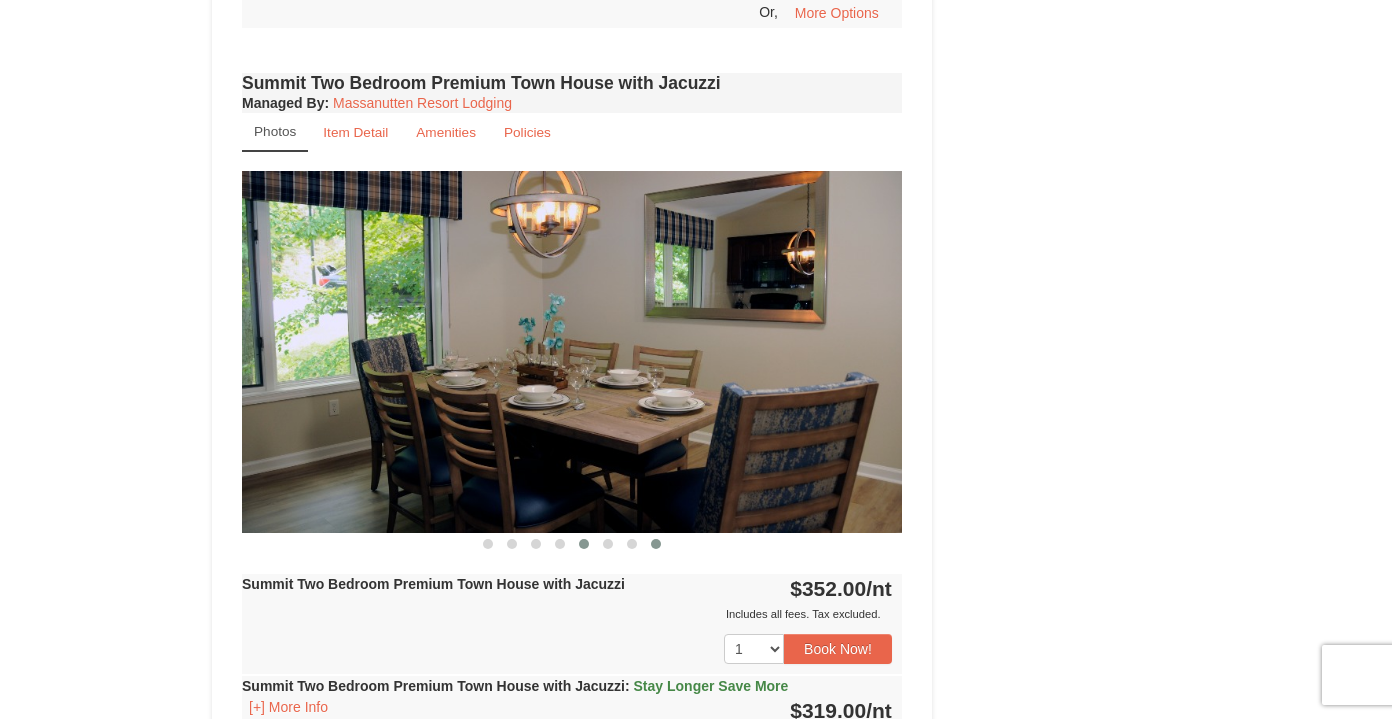 click at bounding box center [656, 544] 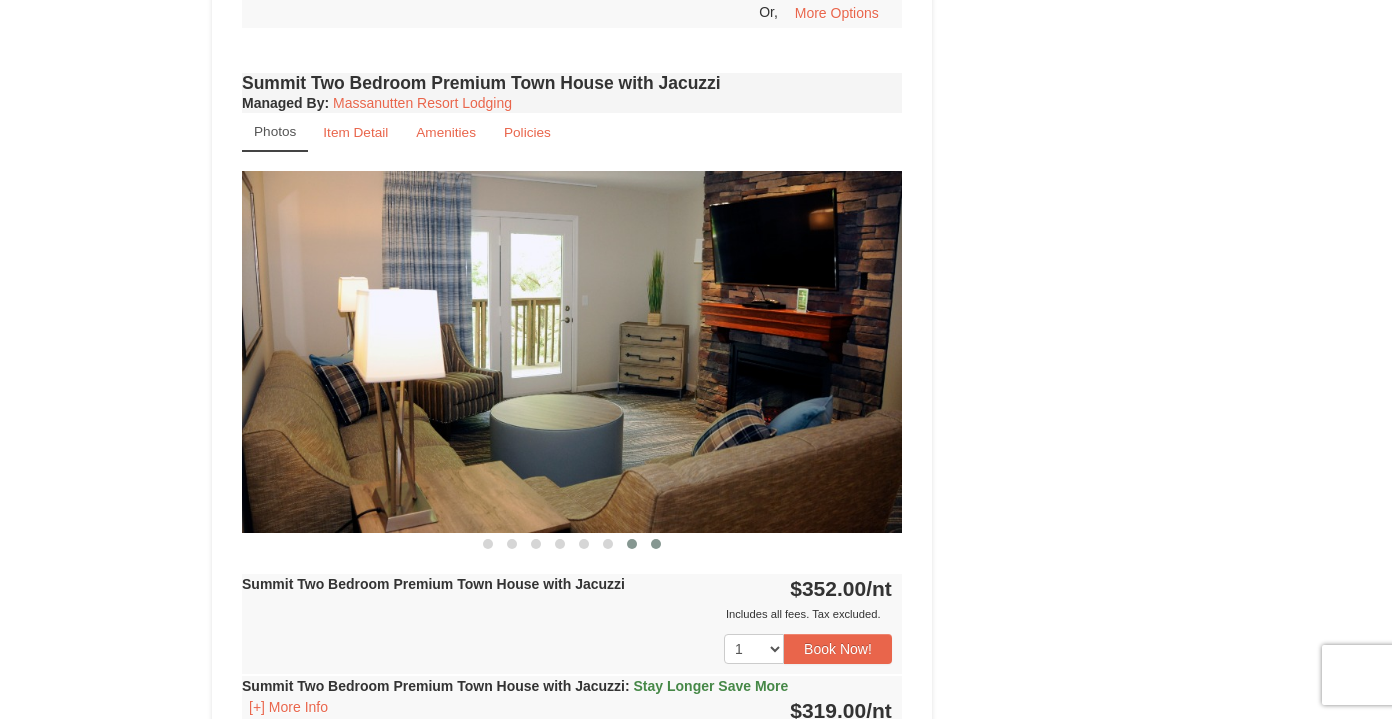 click at bounding box center [632, 544] 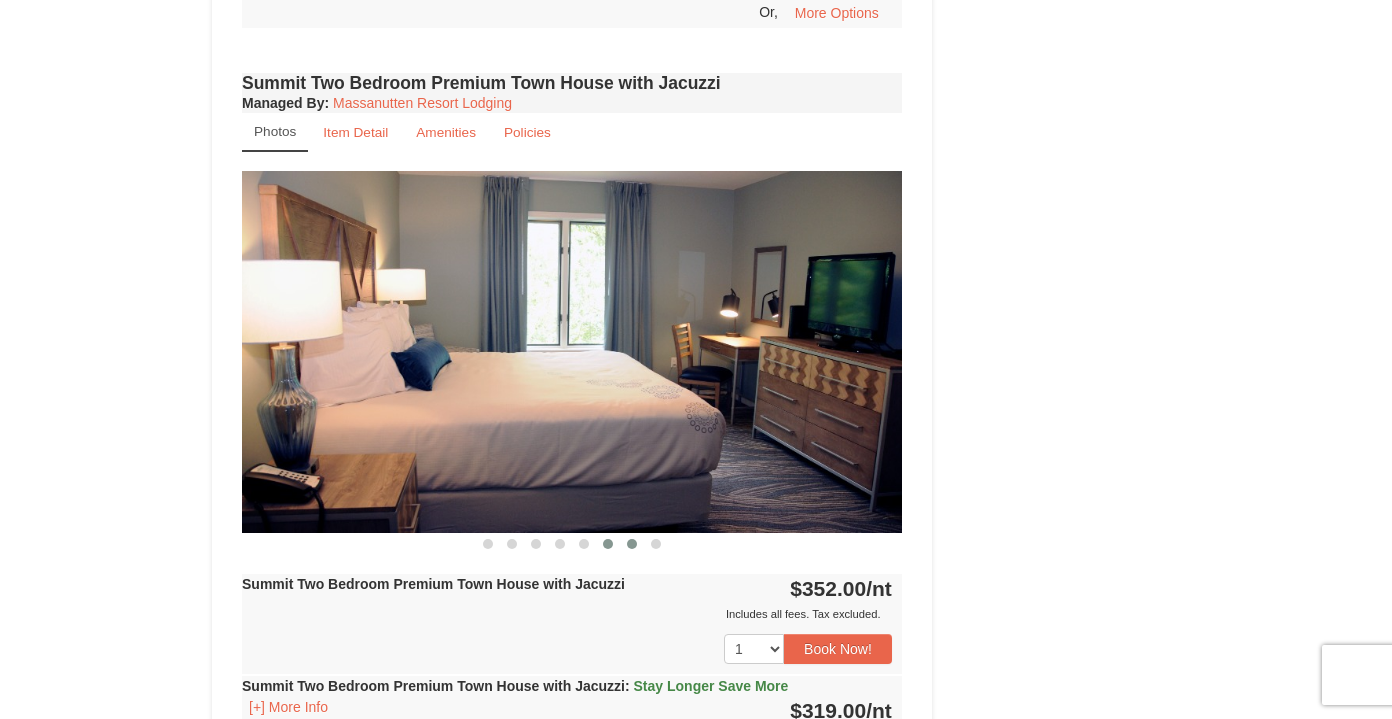 click at bounding box center (608, 544) 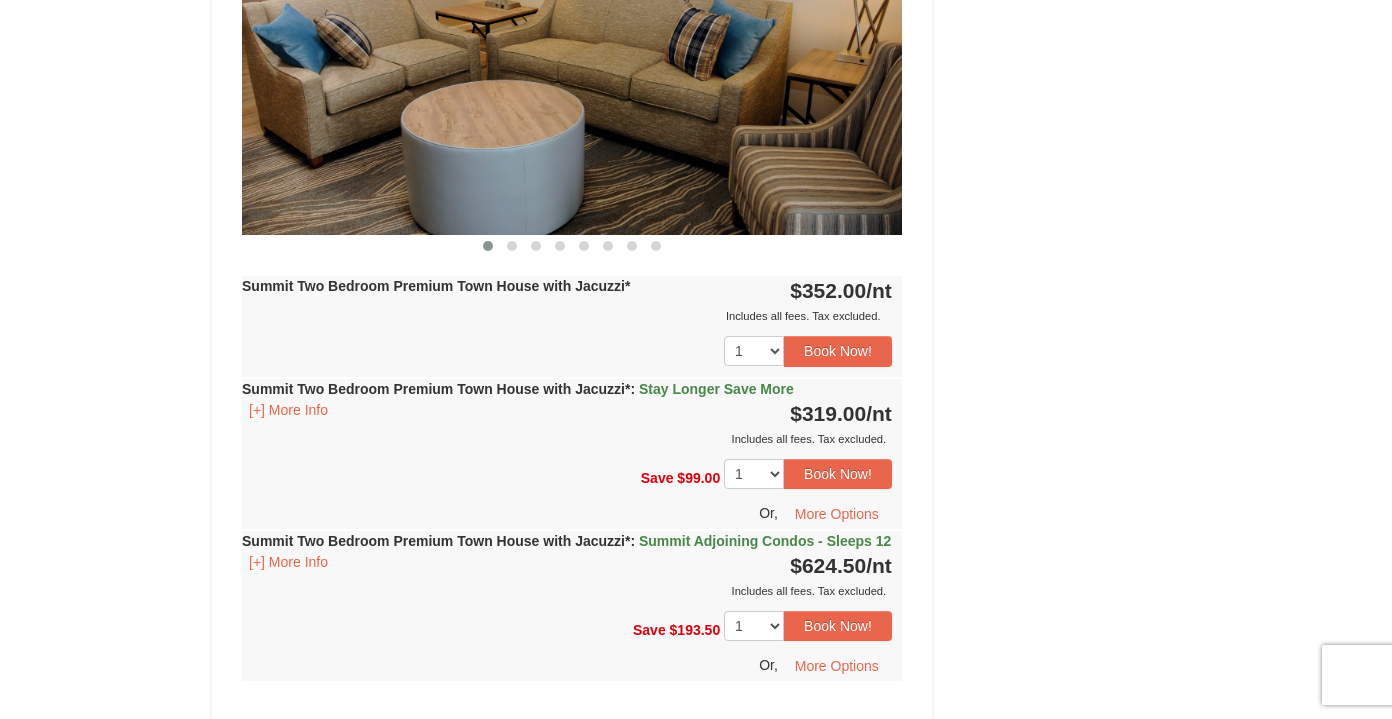 scroll, scrollTop: 4754, scrollLeft: 0, axis: vertical 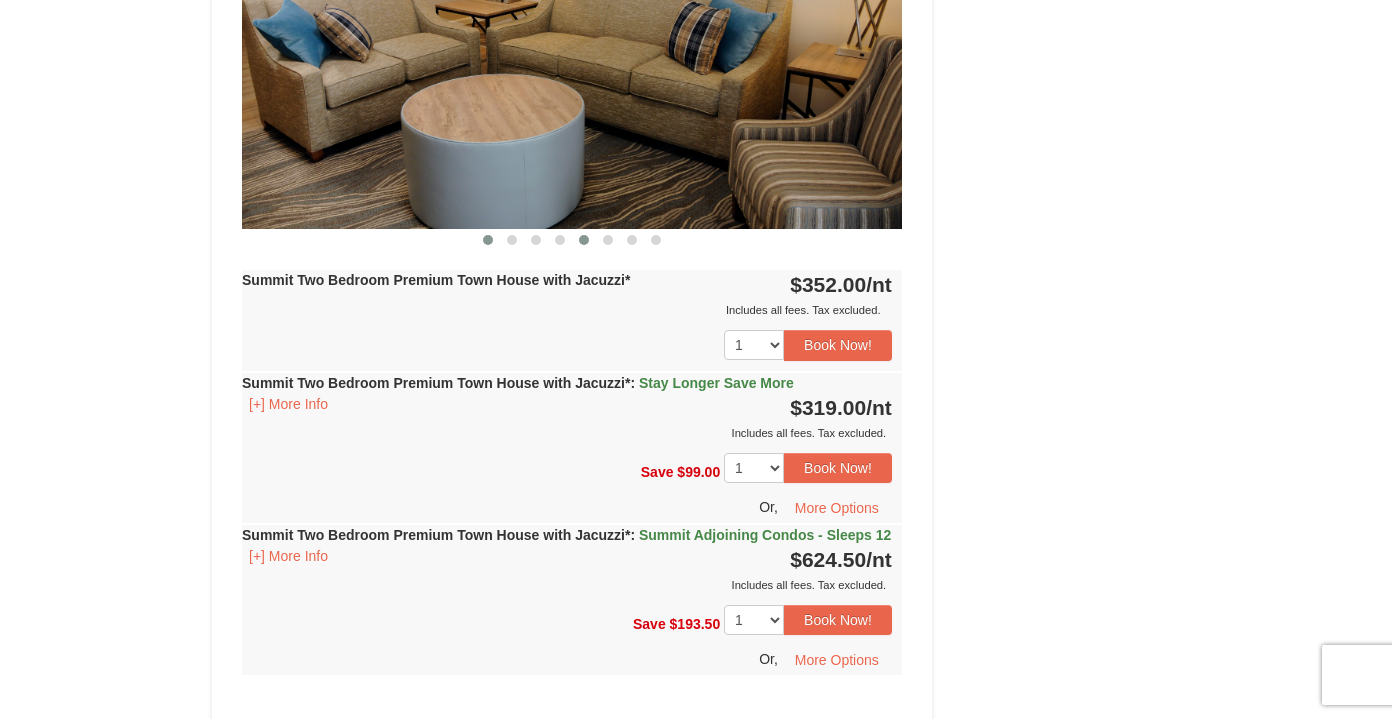click at bounding box center [584, 240] 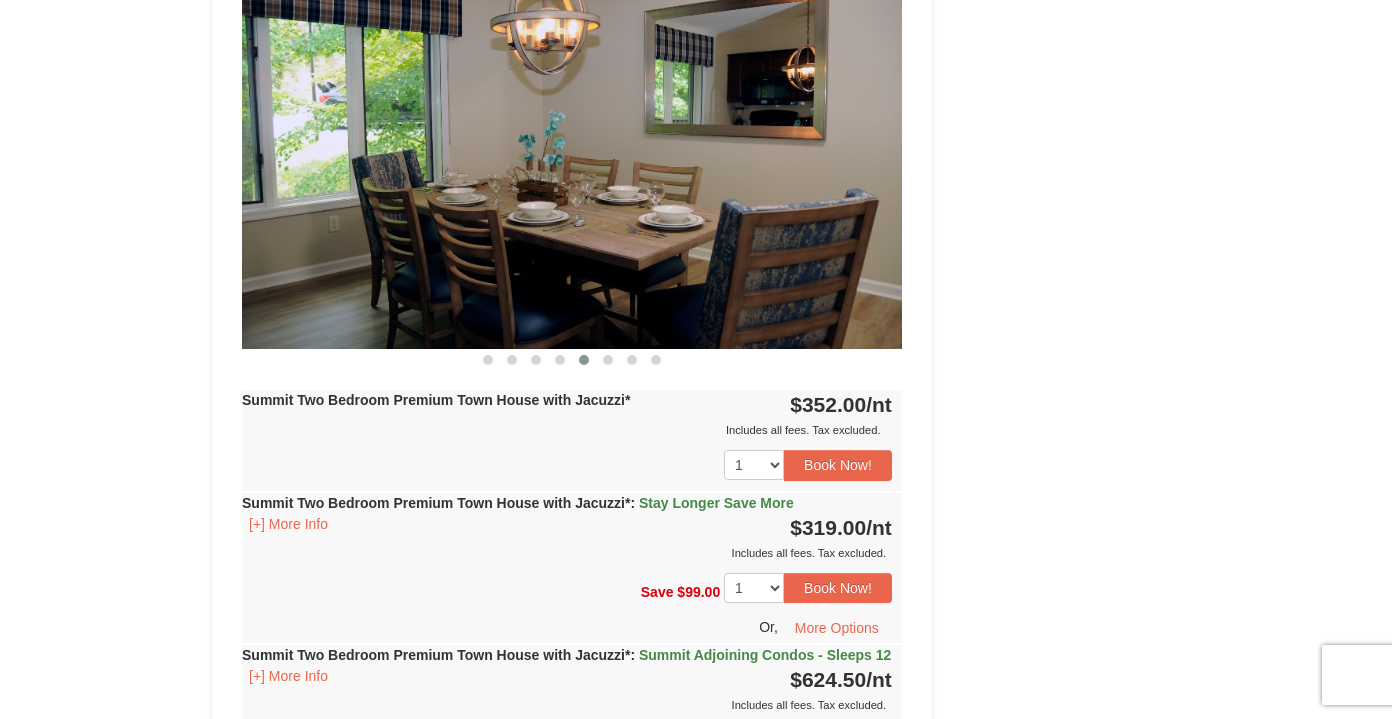 scroll, scrollTop: 4634, scrollLeft: 0, axis: vertical 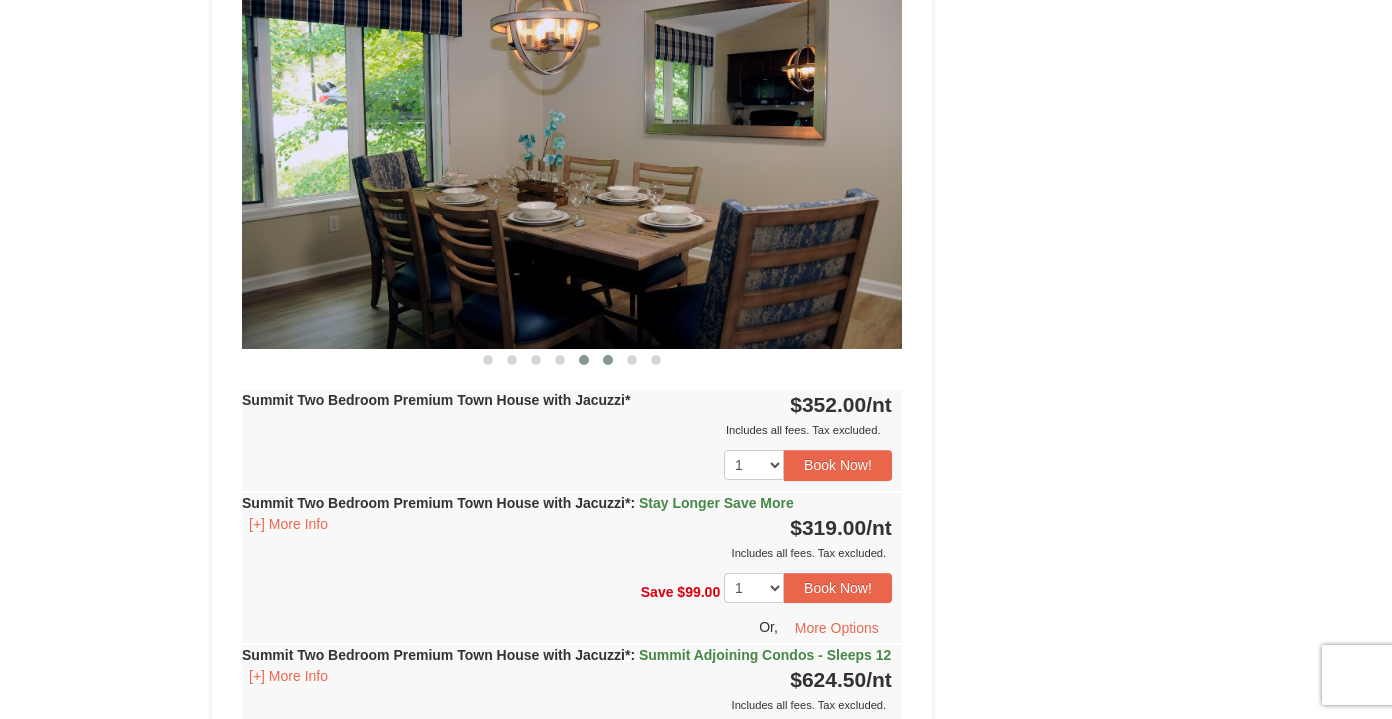 click at bounding box center (608, 360) 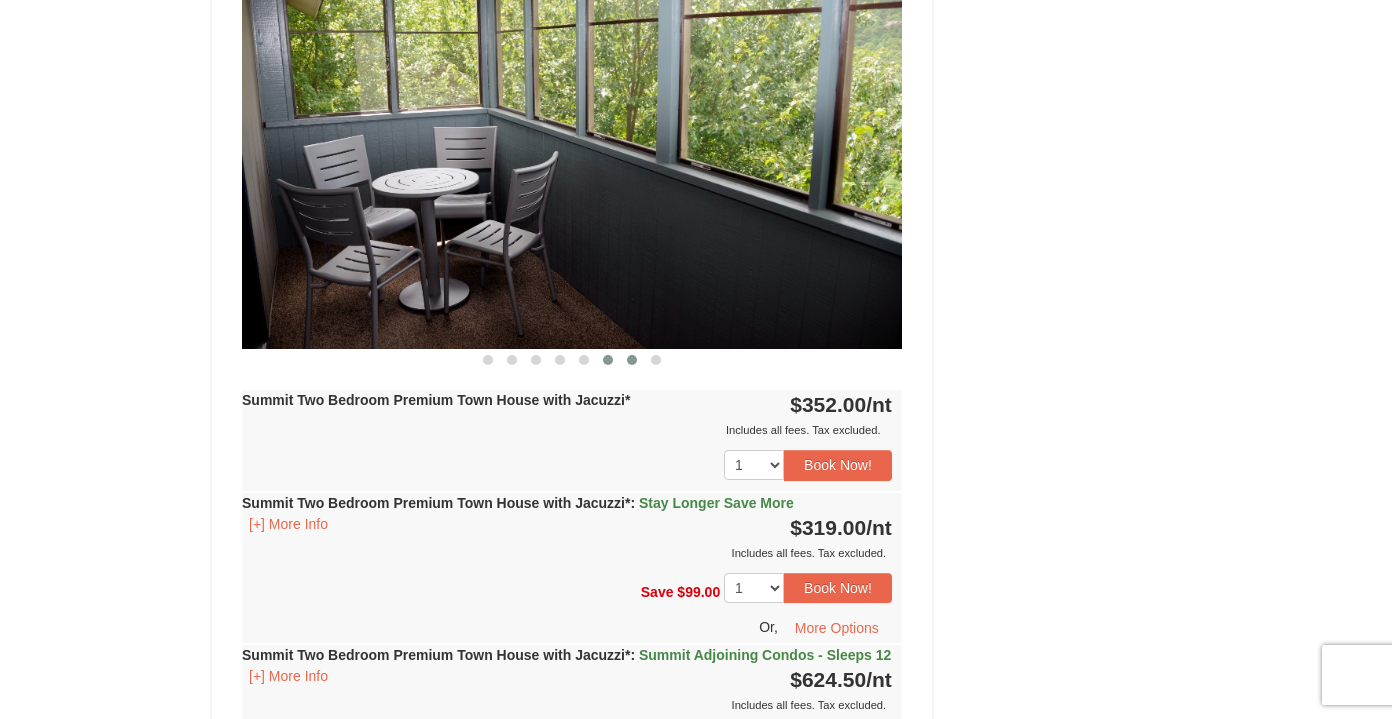click at bounding box center [632, 360] 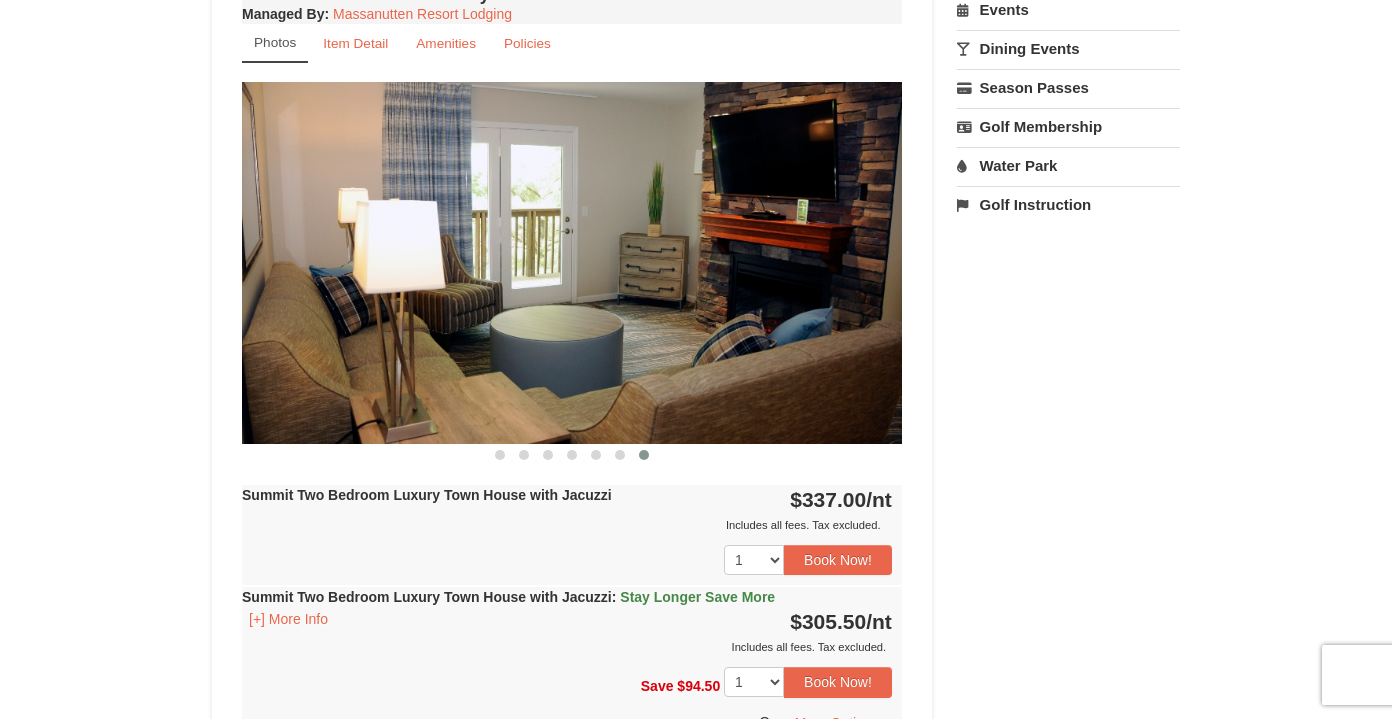 scroll, scrollTop: 655, scrollLeft: 0, axis: vertical 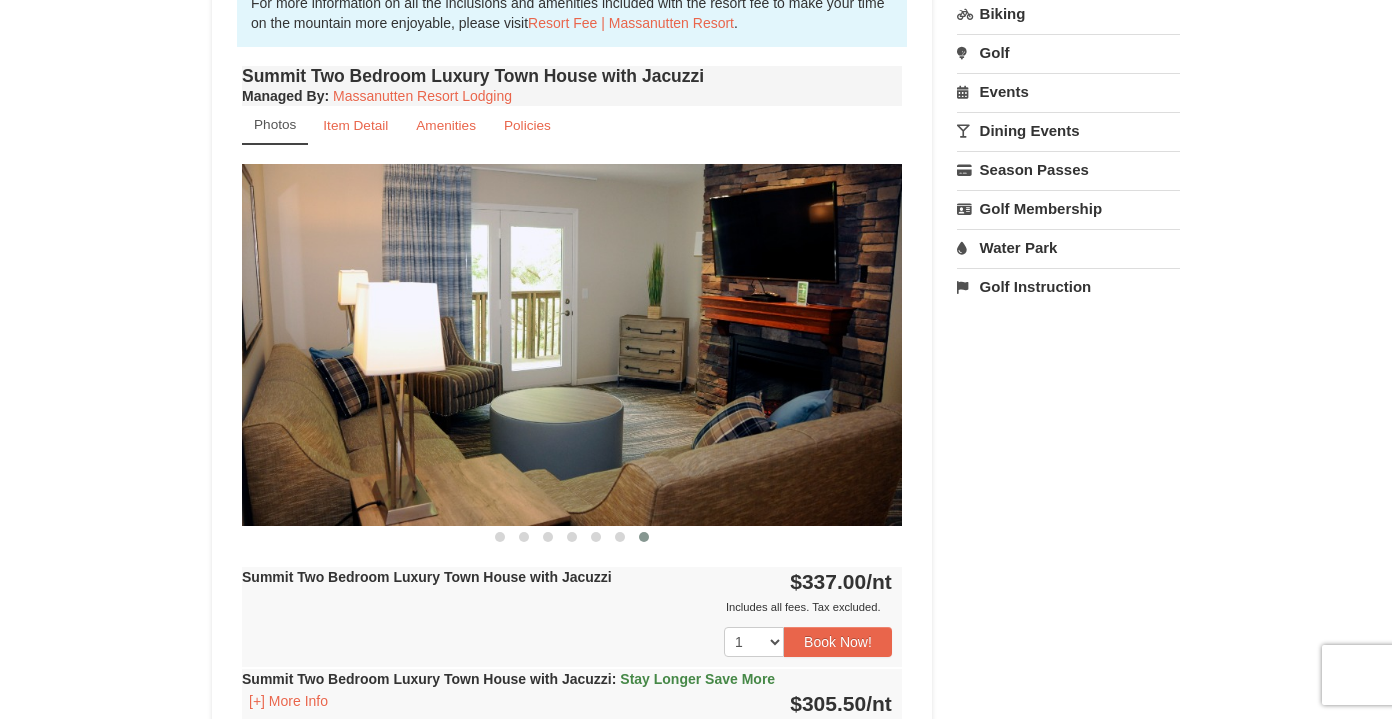click on "Summit Two Bedroom Luxury Town House with Jacuzzi
Managed By :   Massanutten Resort Lodging
Photos
Item Detail
Amenities
Policies
The Summit - Mountain Premium Townhomes
Details  >>
‹ › Iron" at bounding box center [572, 536] 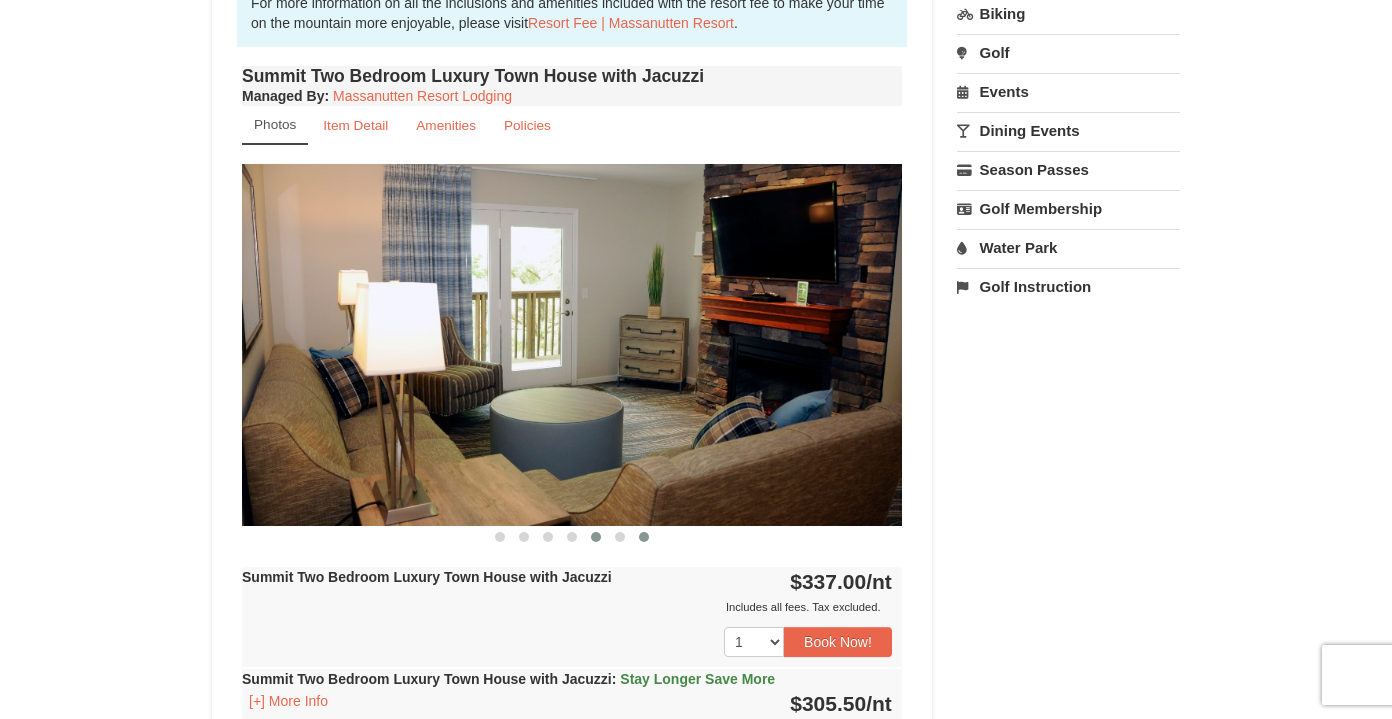 click at bounding box center (596, 537) 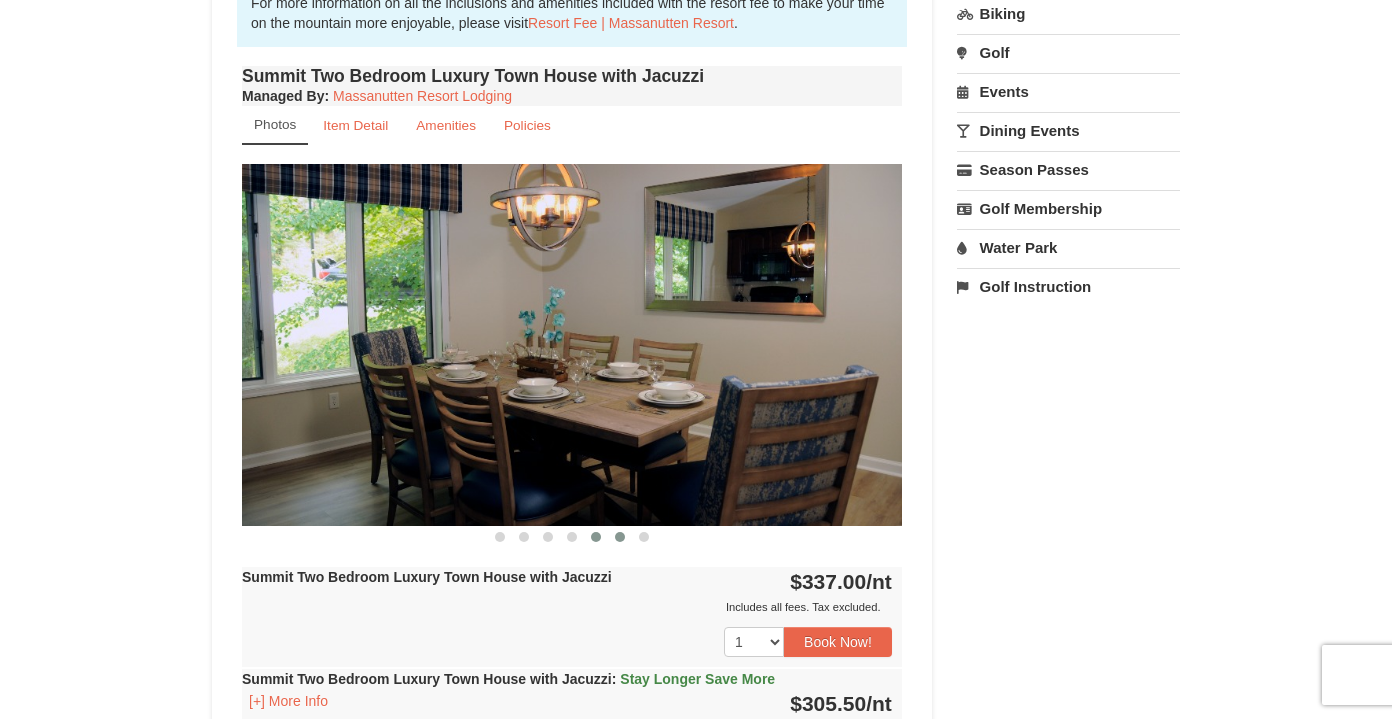 click at bounding box center (620, 537) 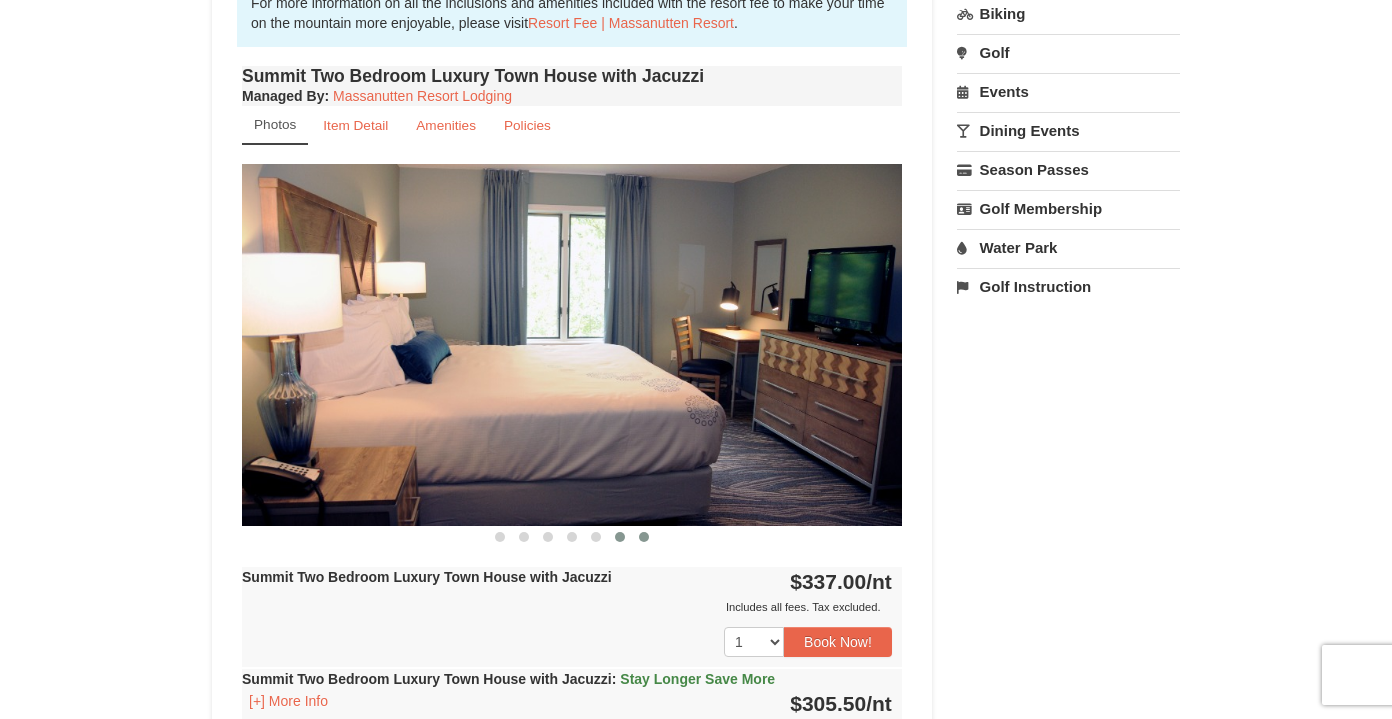click at bounding box center [644, 537] 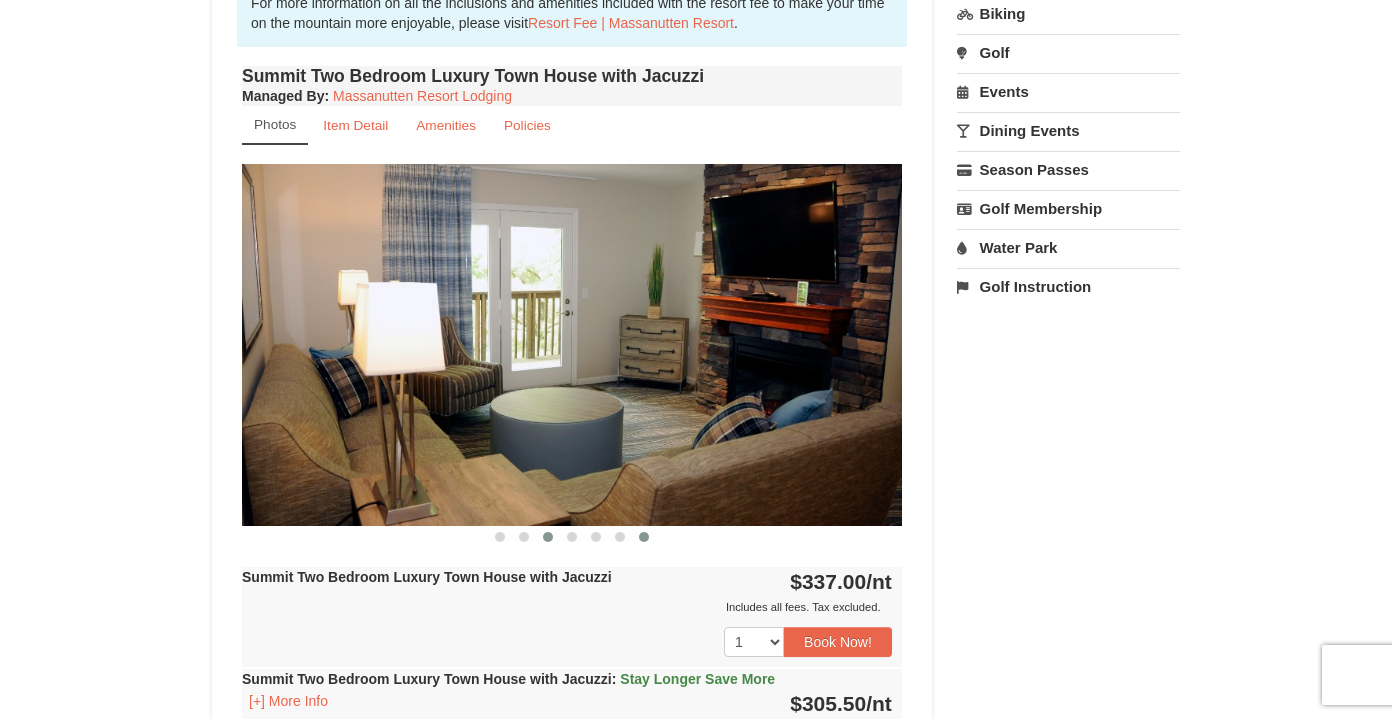 click at bounding box center [548, 537] 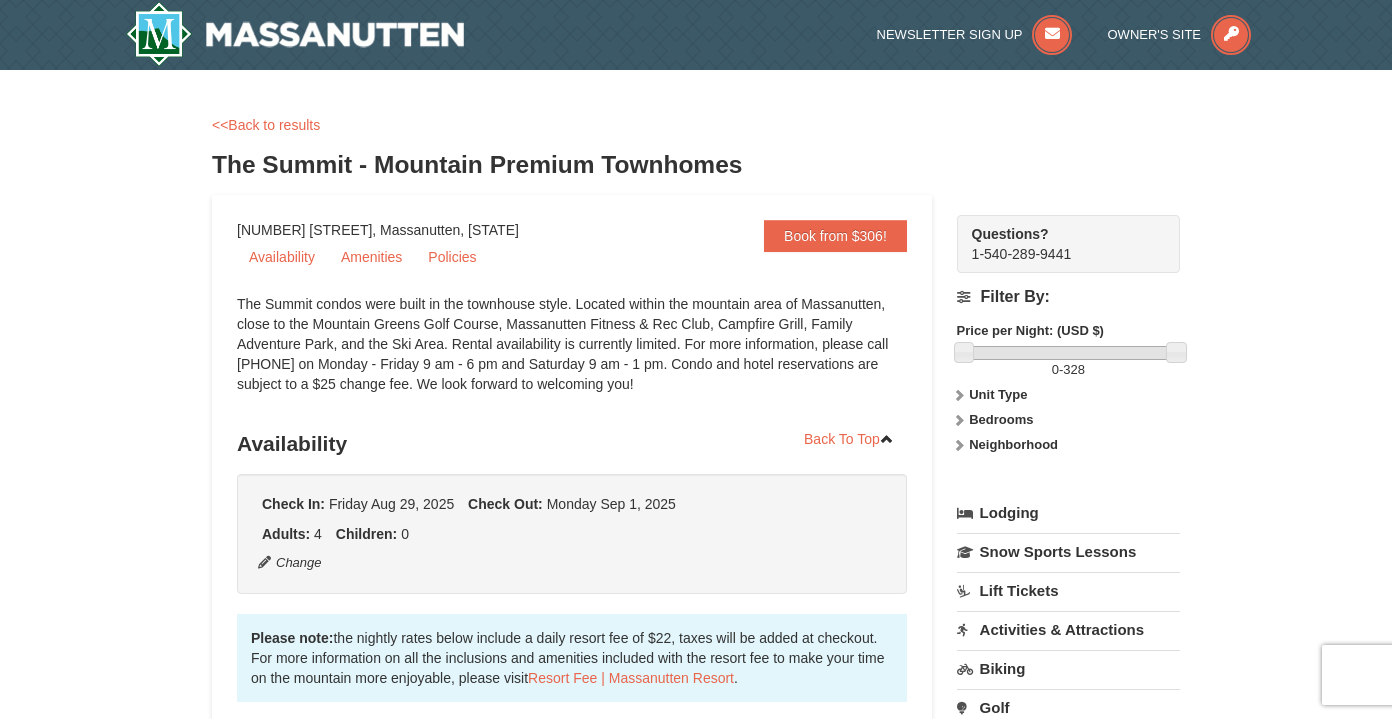 scroll, scrollTop: 0, scrollLeft: 0, axis: both 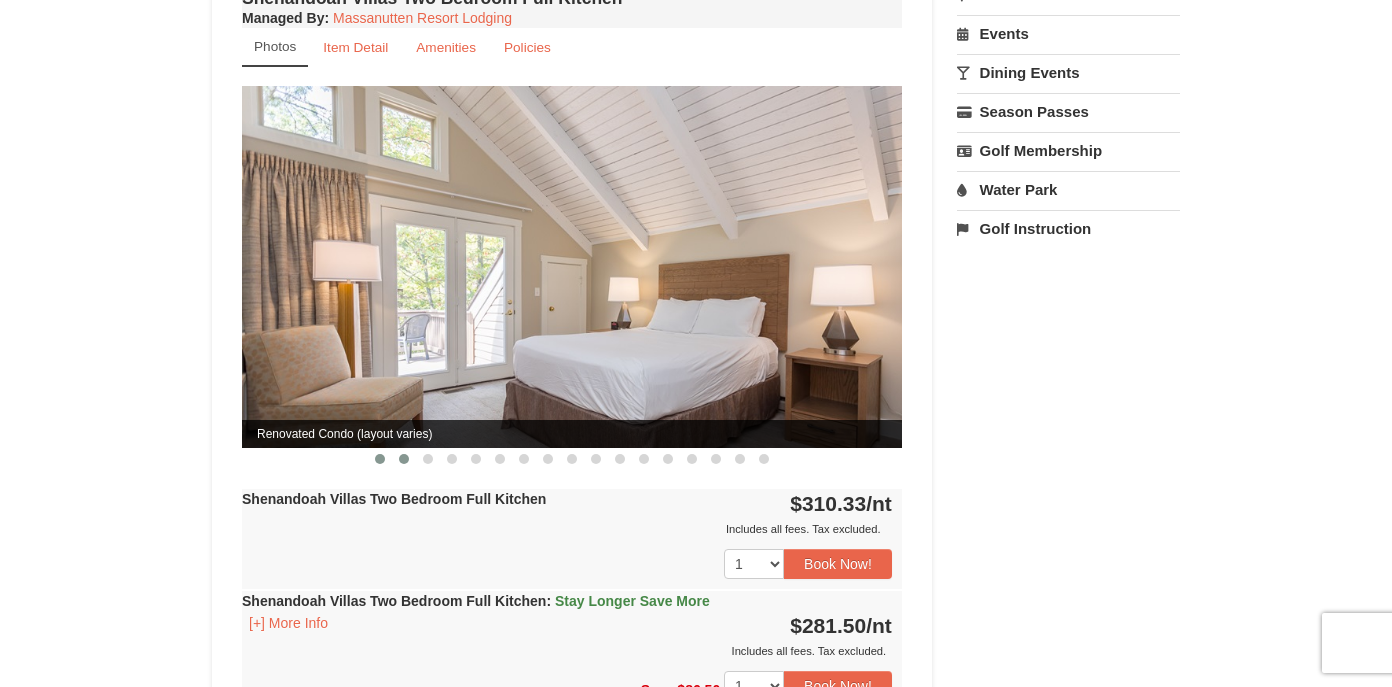 click at bounding box center [404, 459] 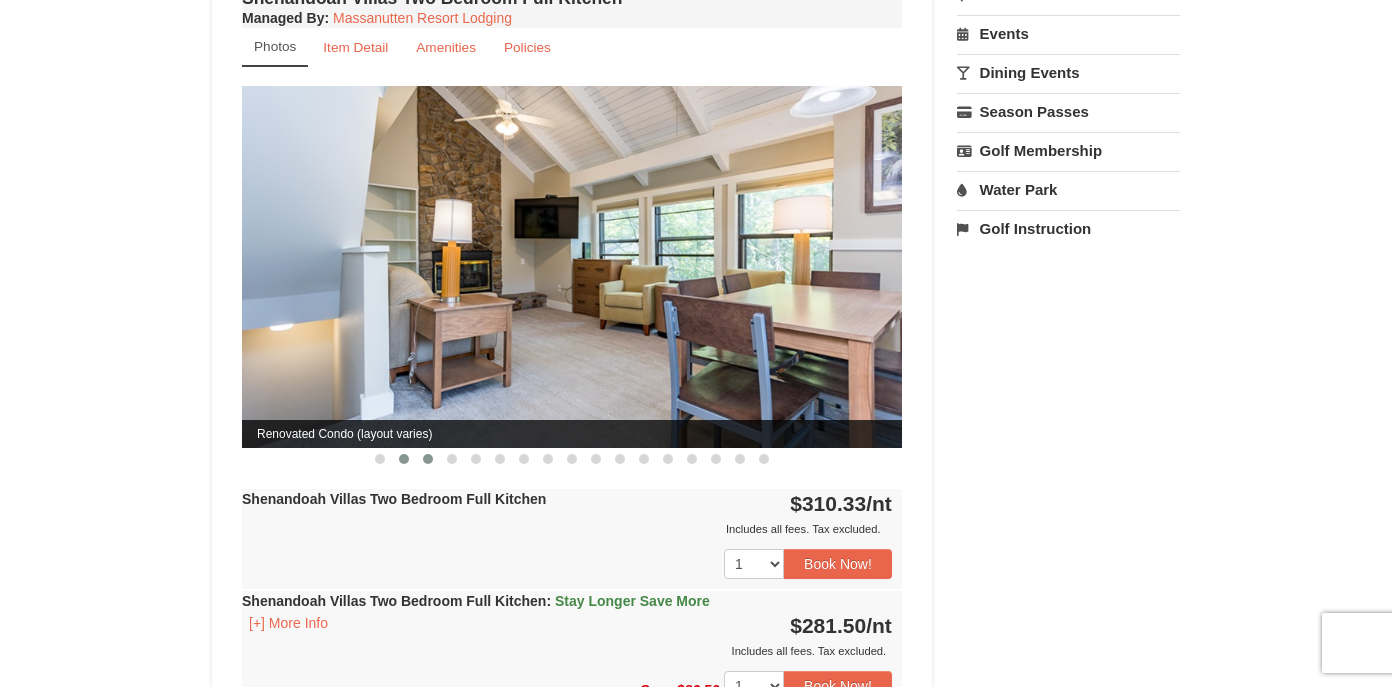 click at bounding box center [428, 459] 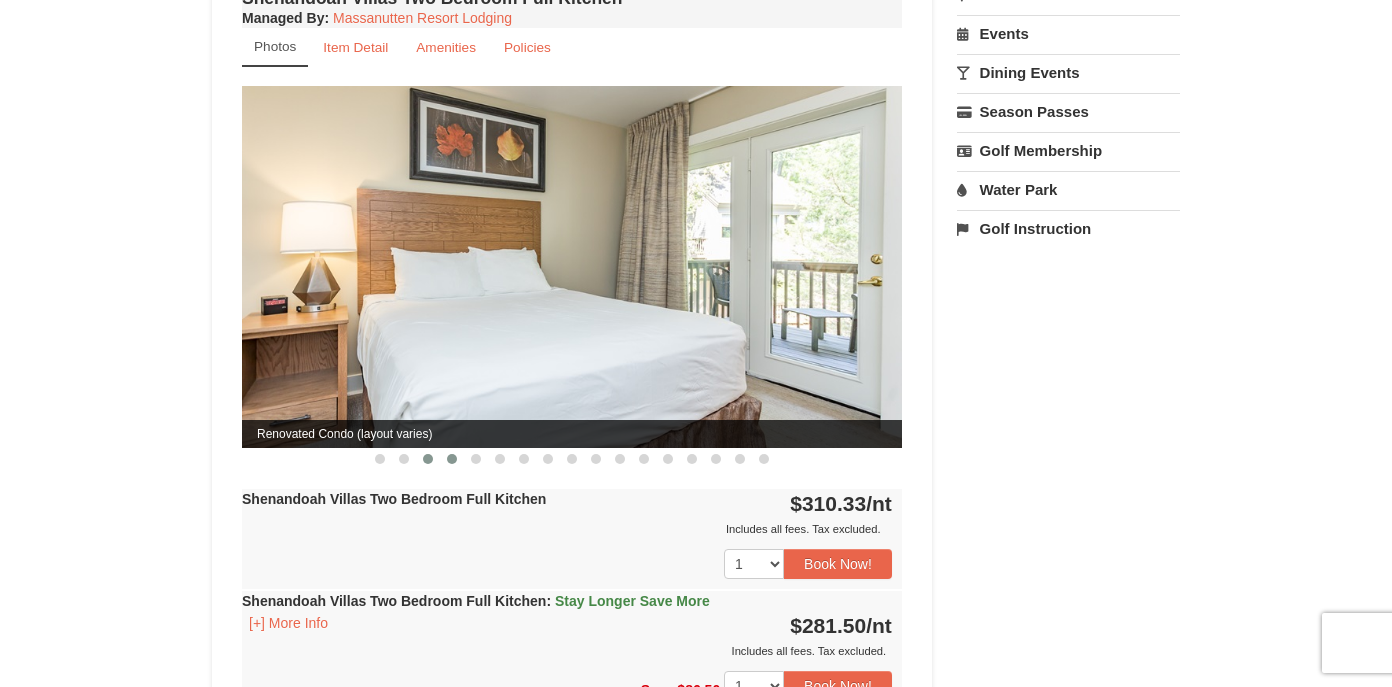 click at bounding box center (452, 459) 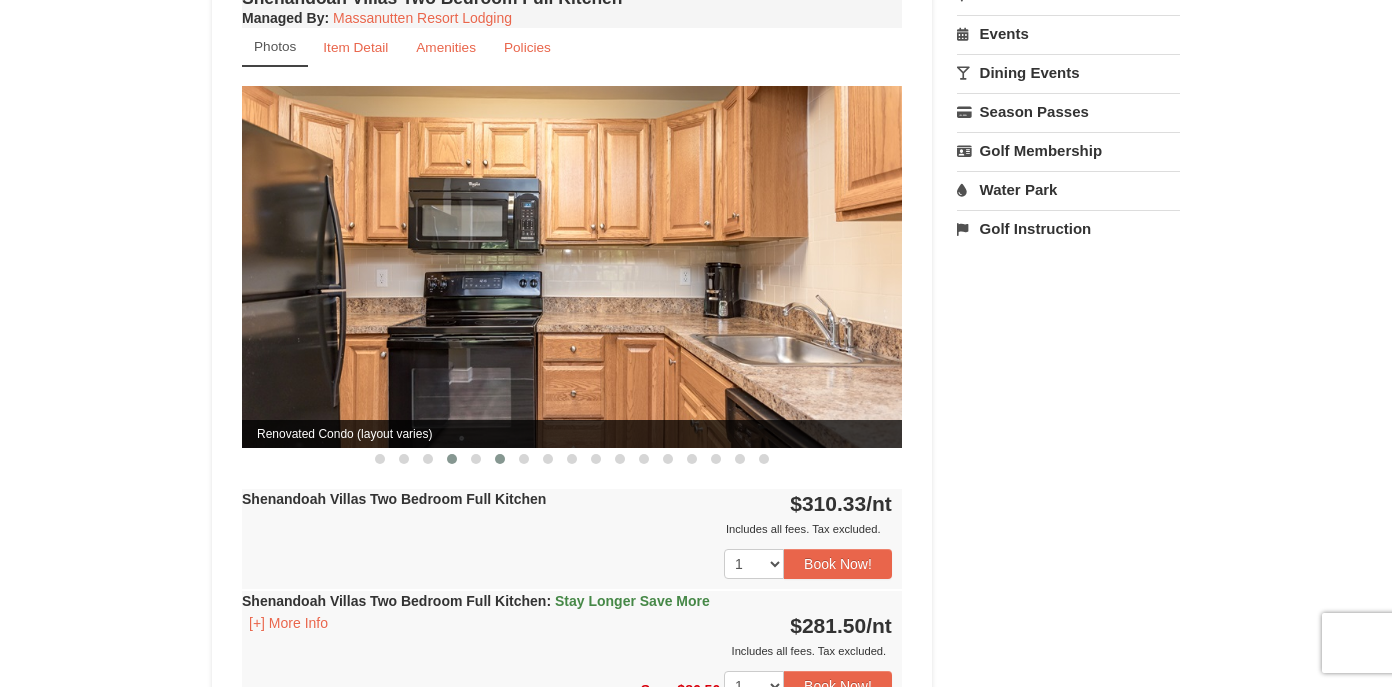click at bounding box center [500, 459] 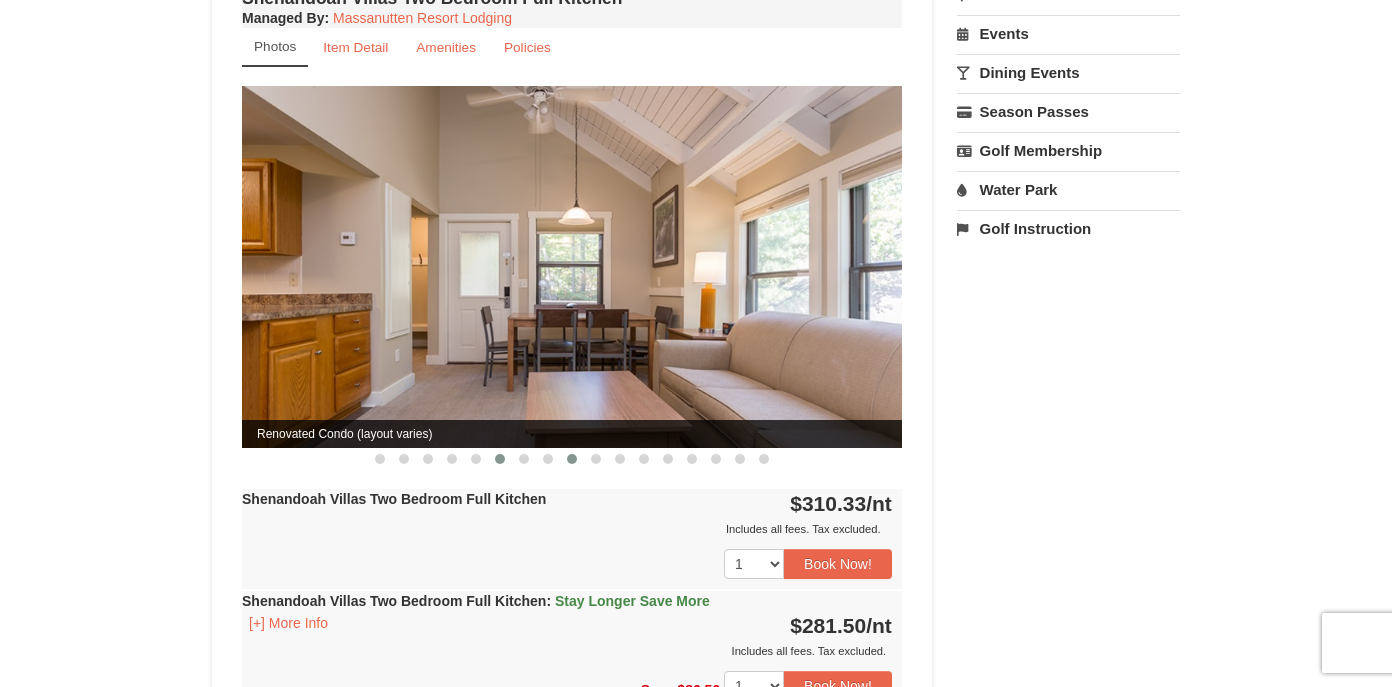 click at bounding box center (572, 459) 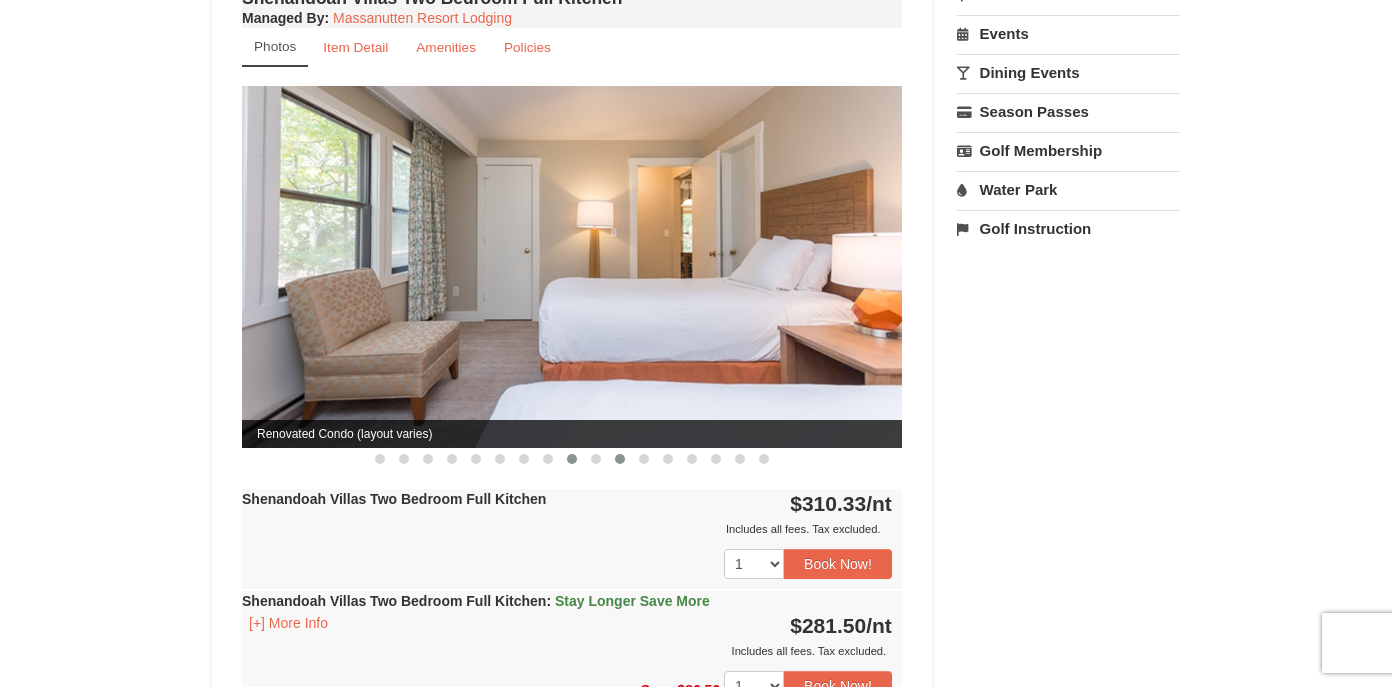 click at bounding box center (620, 459) 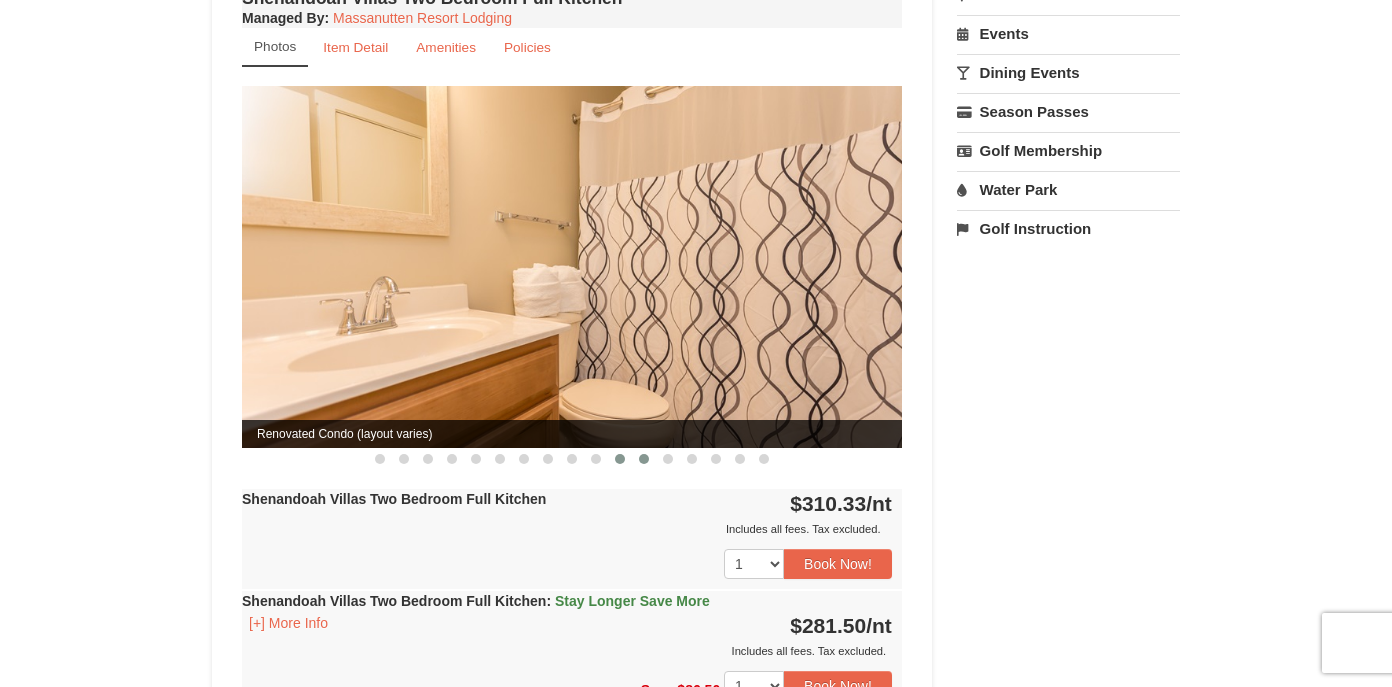 click at bounding box center [644, 459] 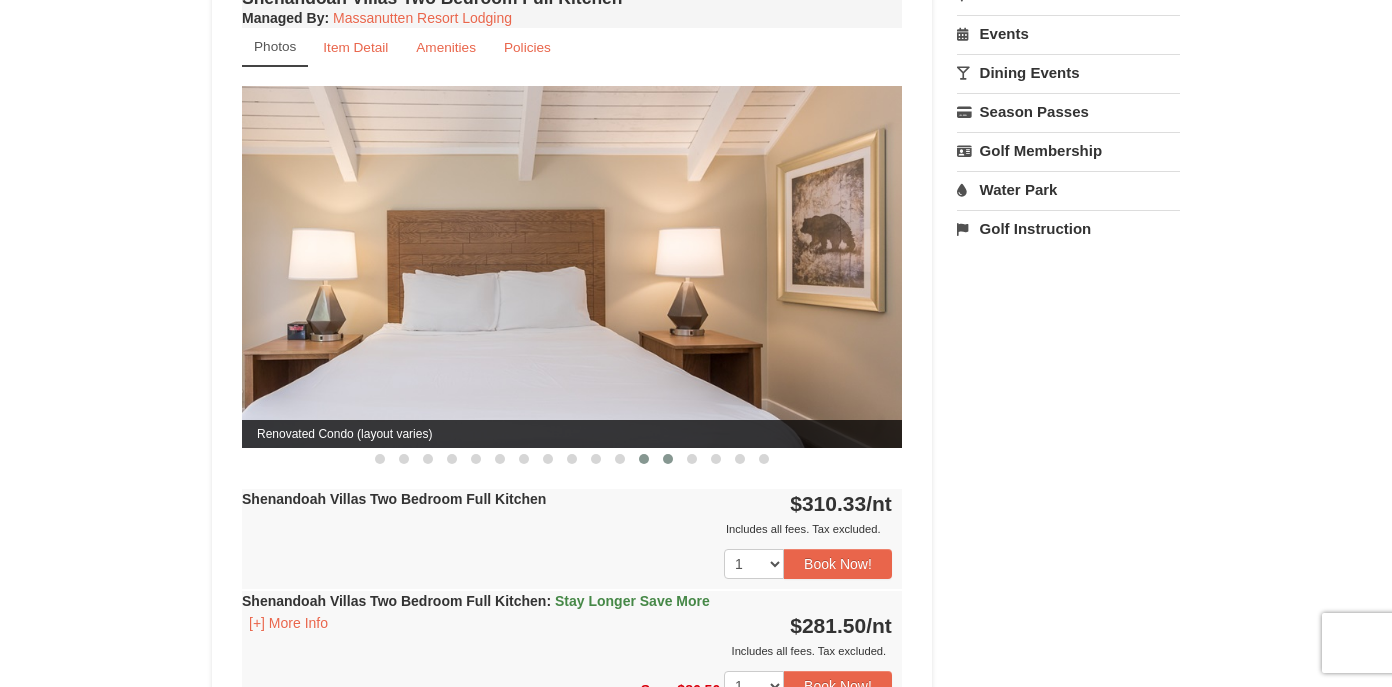 click at bounding box center [668, 459] 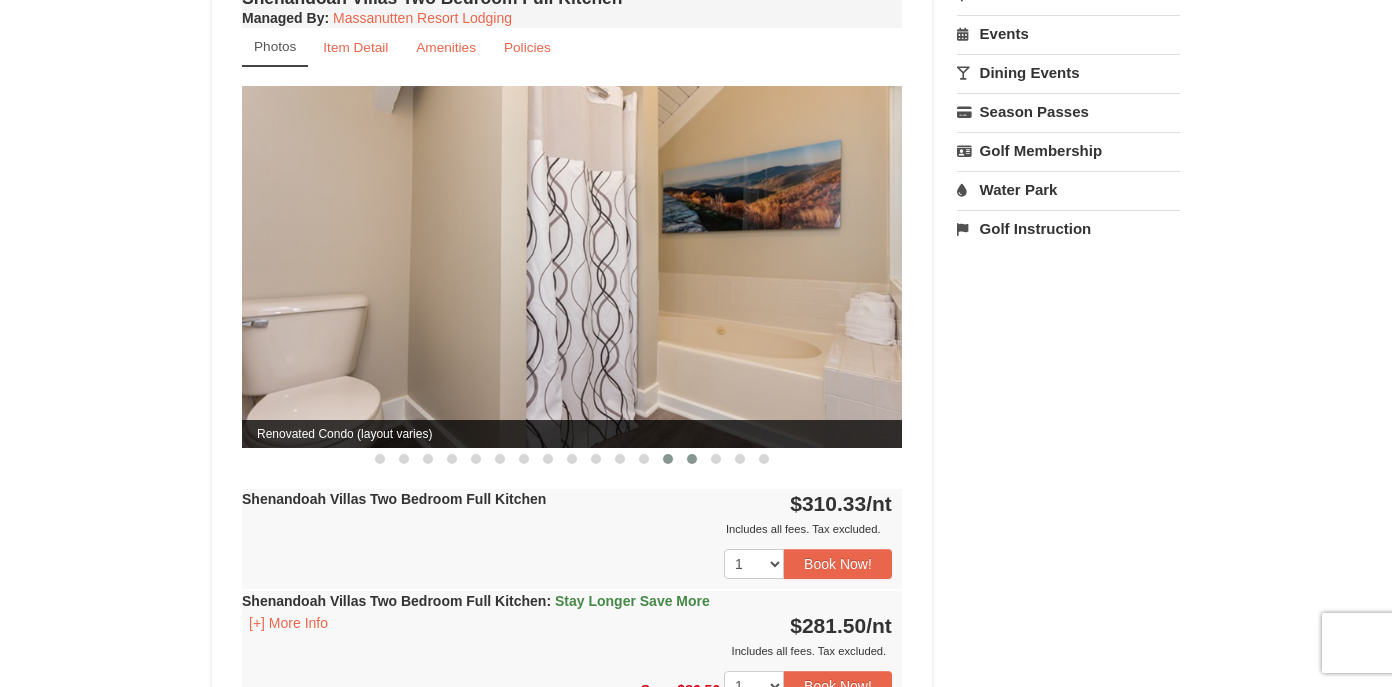 click at bounding box center (692, 459) 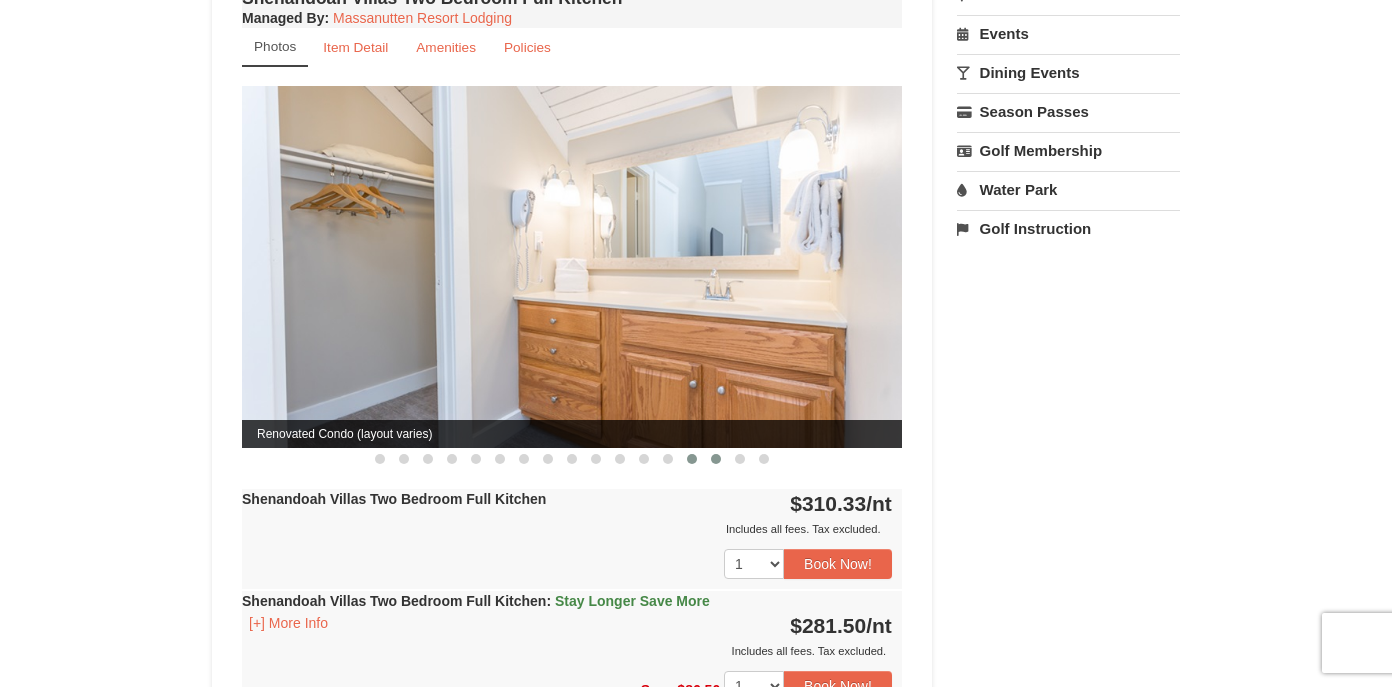 click at bounding box center [716, 459] 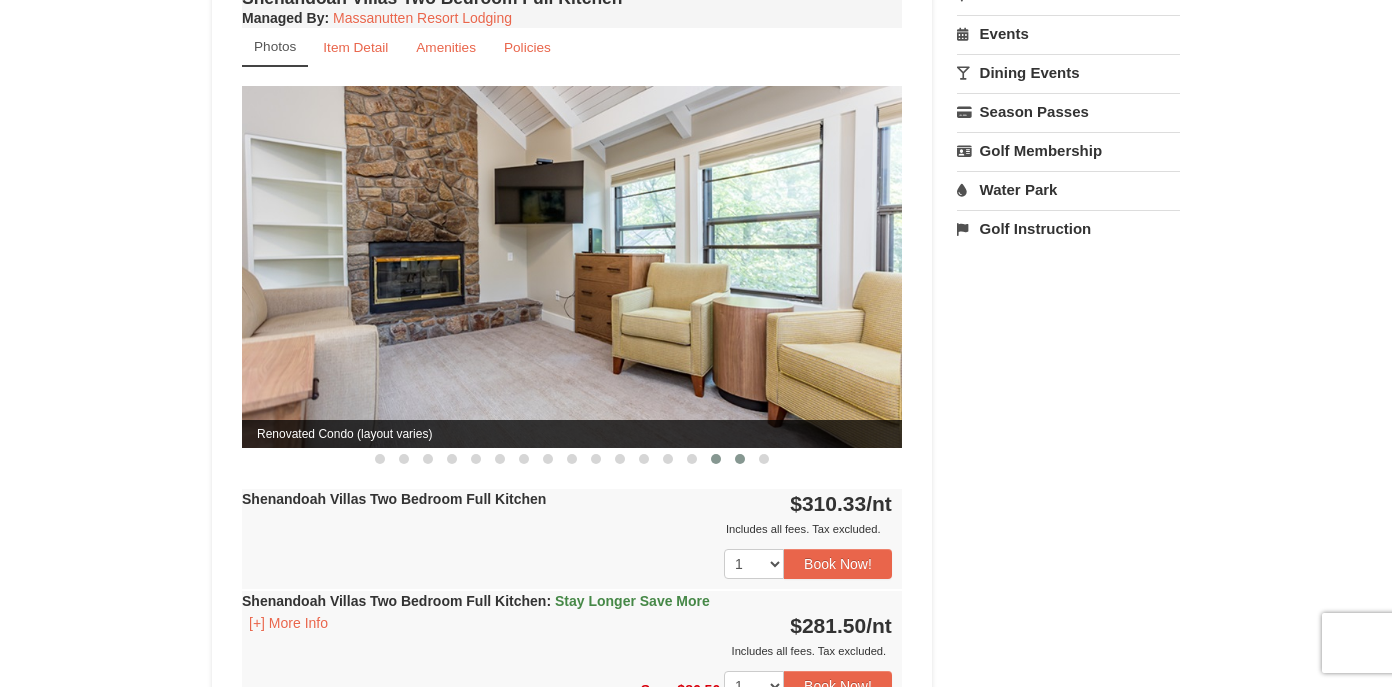 click at bounding box center [740, 459] 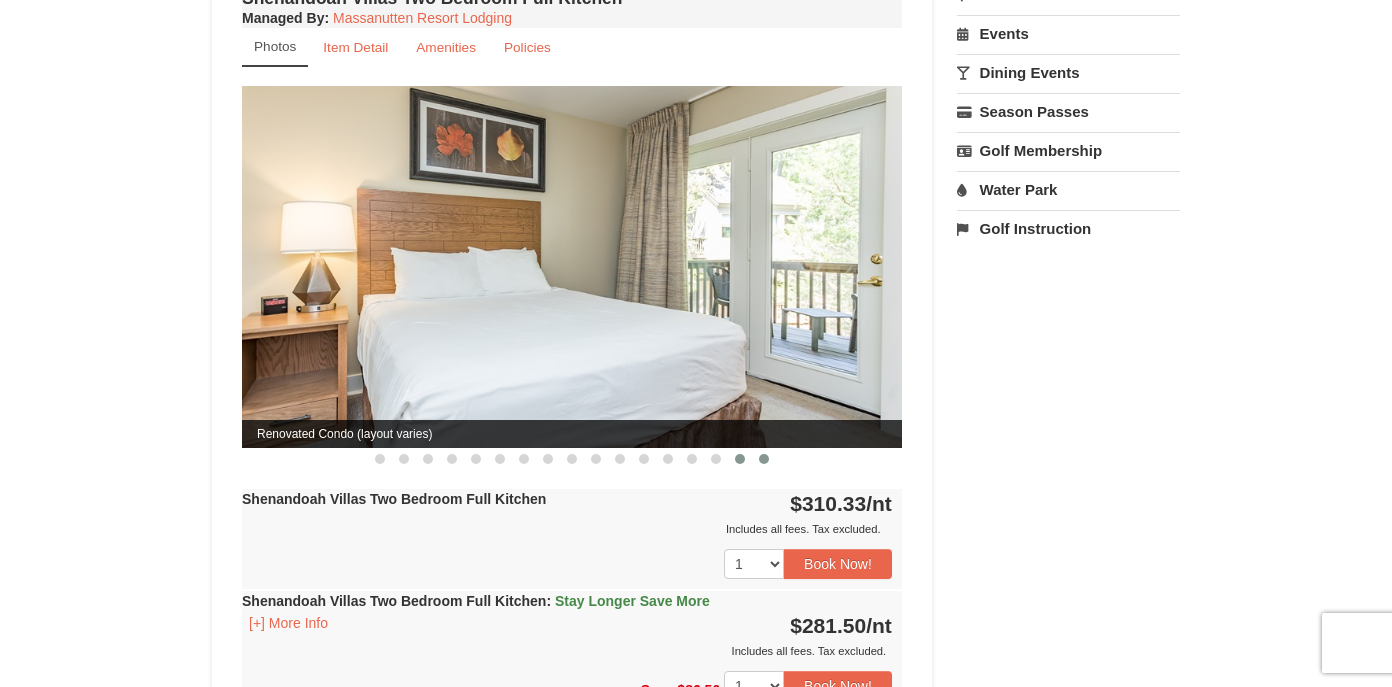 click at bounding box center (764, 459) 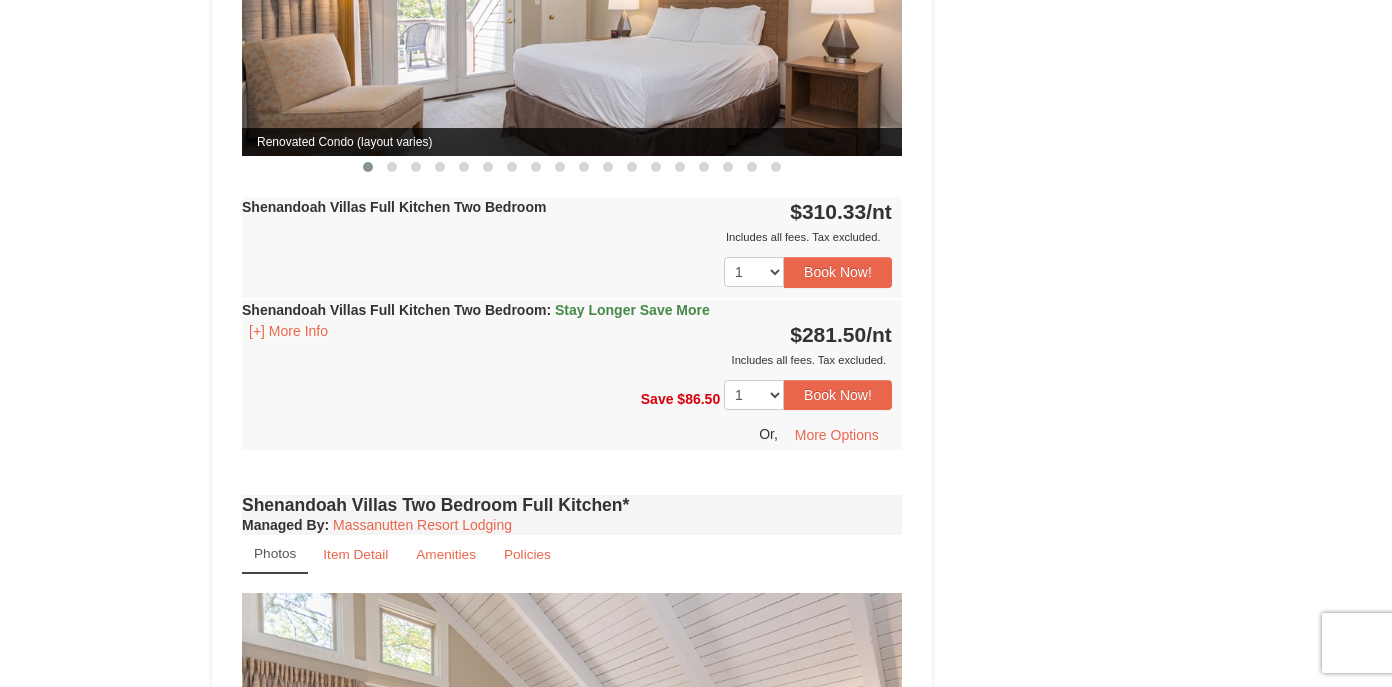 scroll, scrollTop: 1807, scrollLeft: 0, axis: vertical 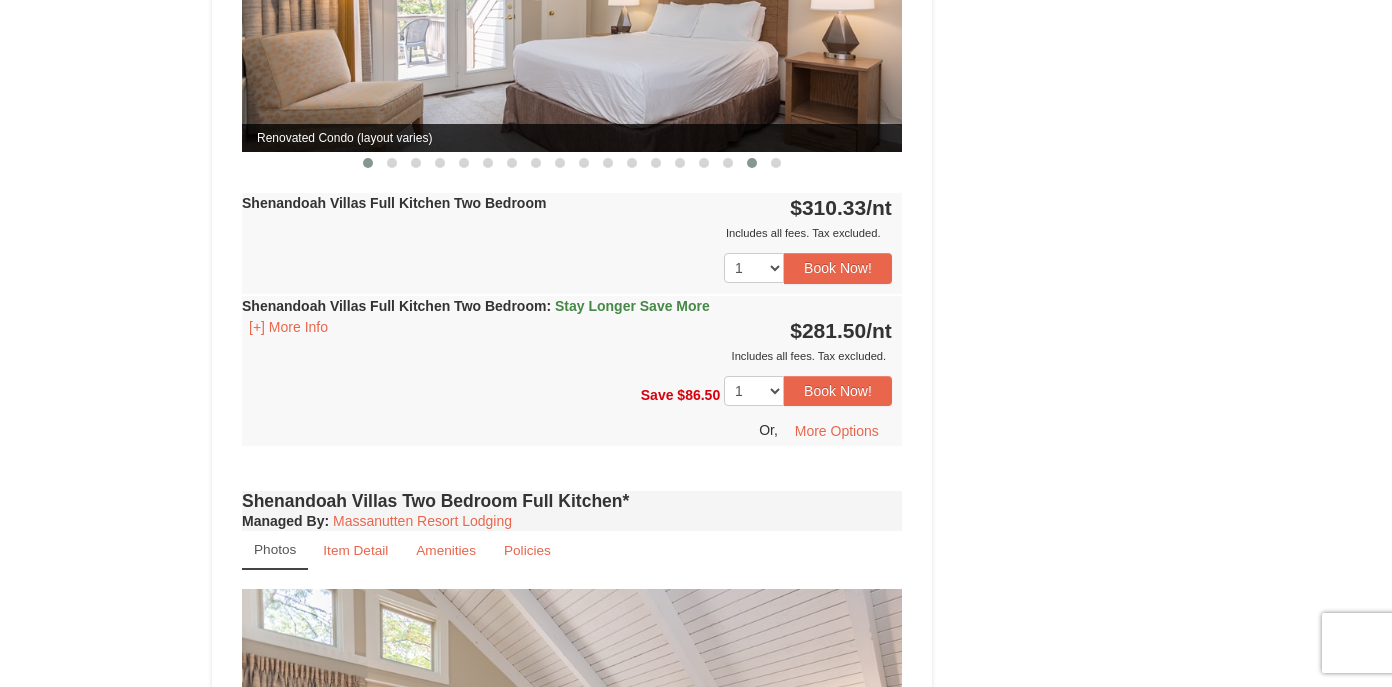 click at bounding box center [752, 163] 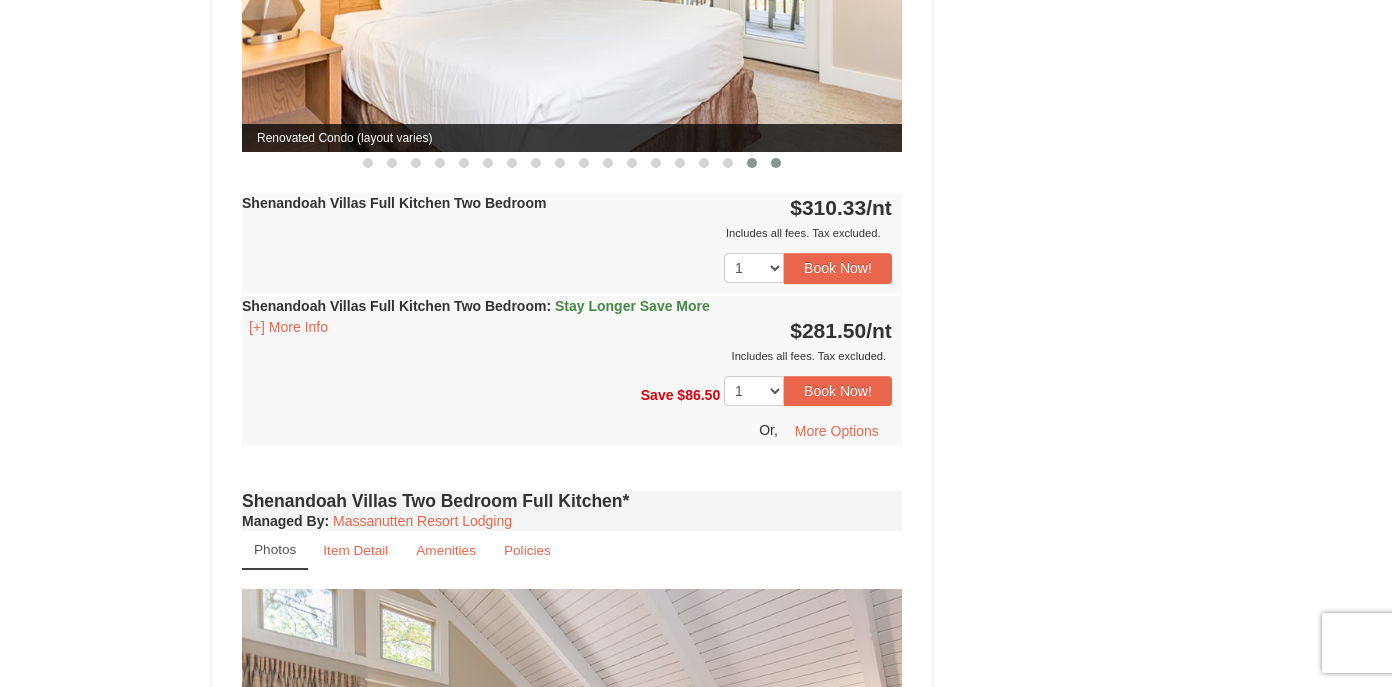 click at bounding box center (776, 163) 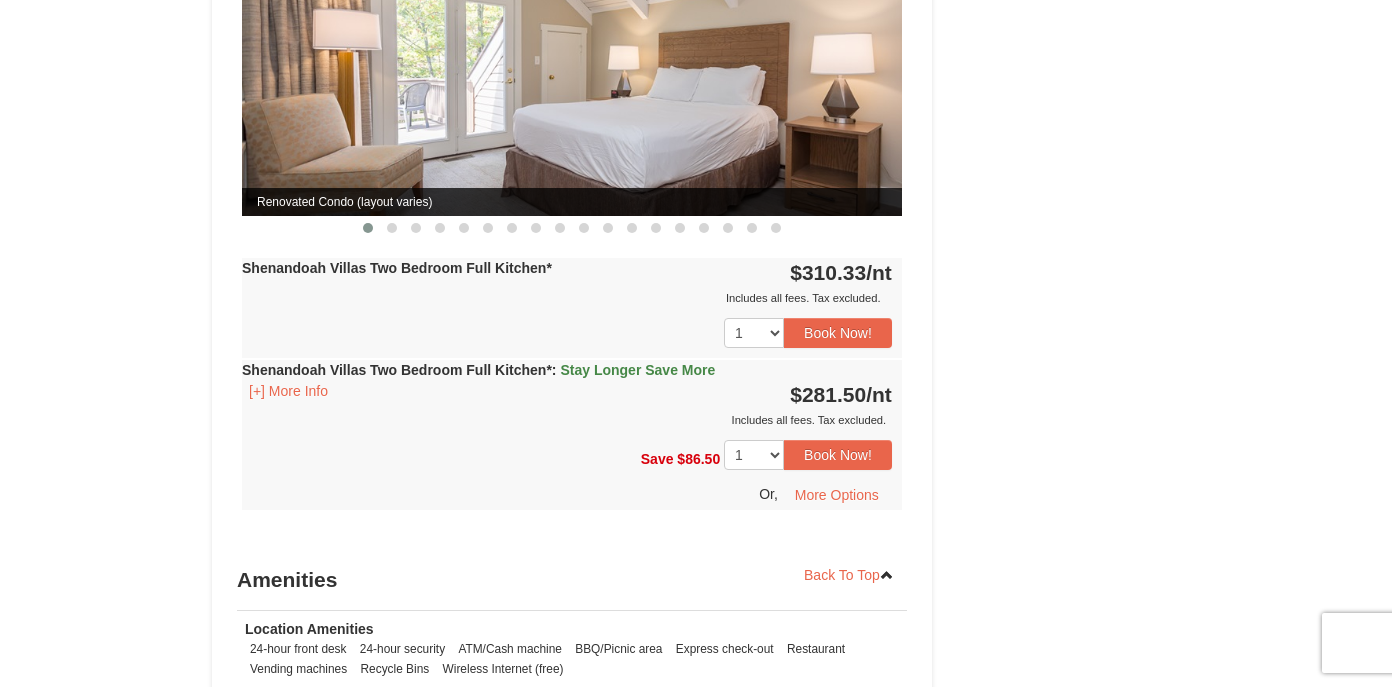 scroll, scrollTop: 2544, scrollLeft: 0, axis: vertical 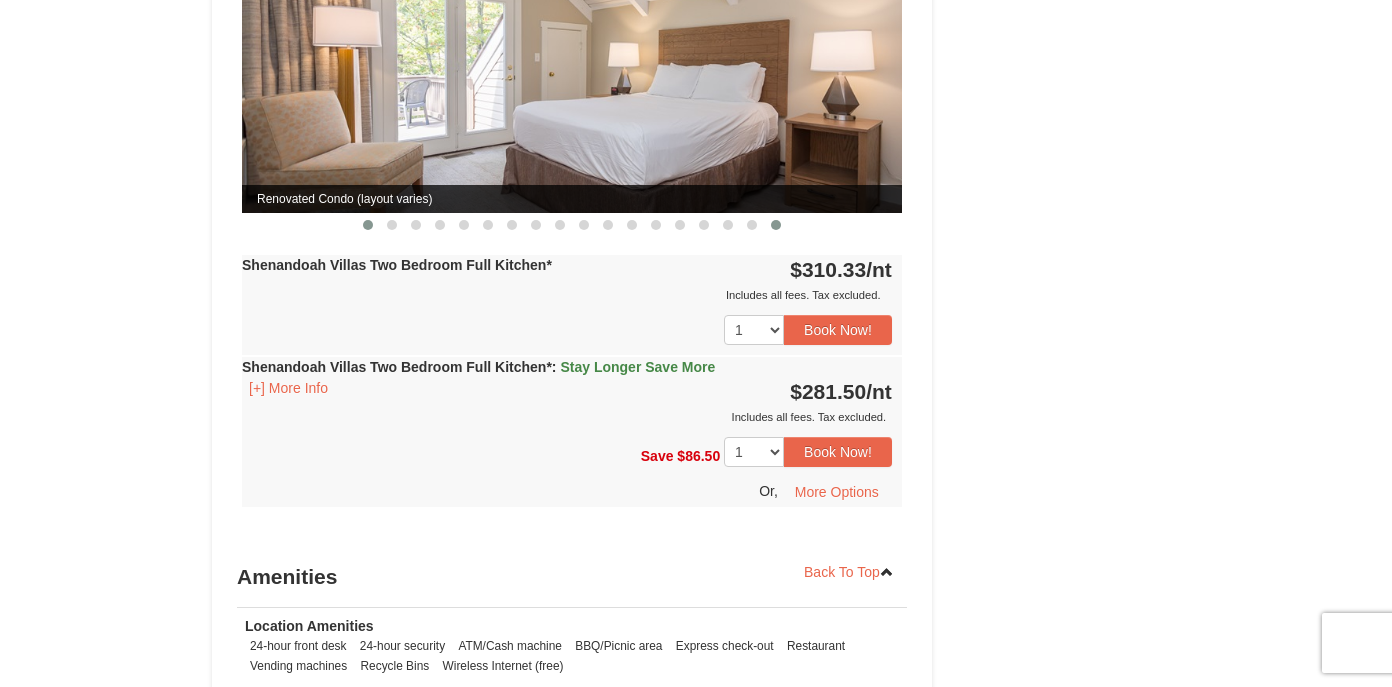 click at bounding box center [776, 225] 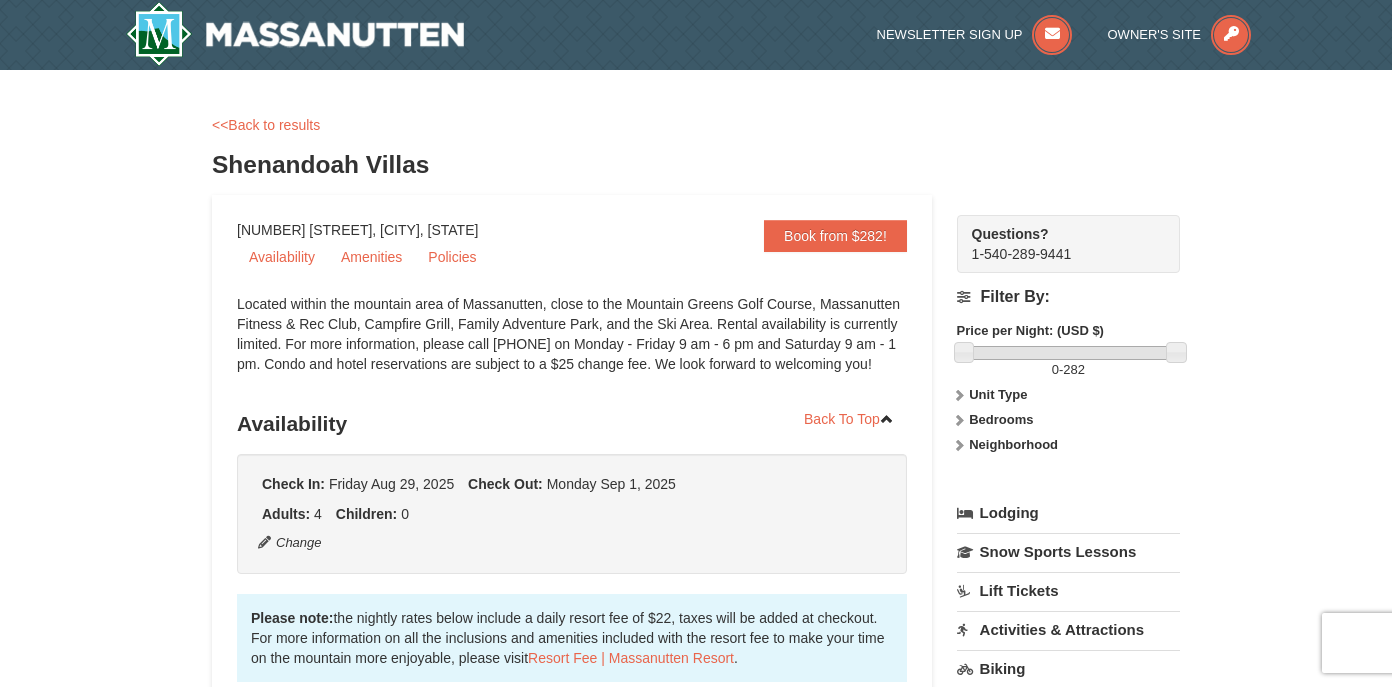 scroll, scrollTop: 0, scrollLeft: 0, axis: both 